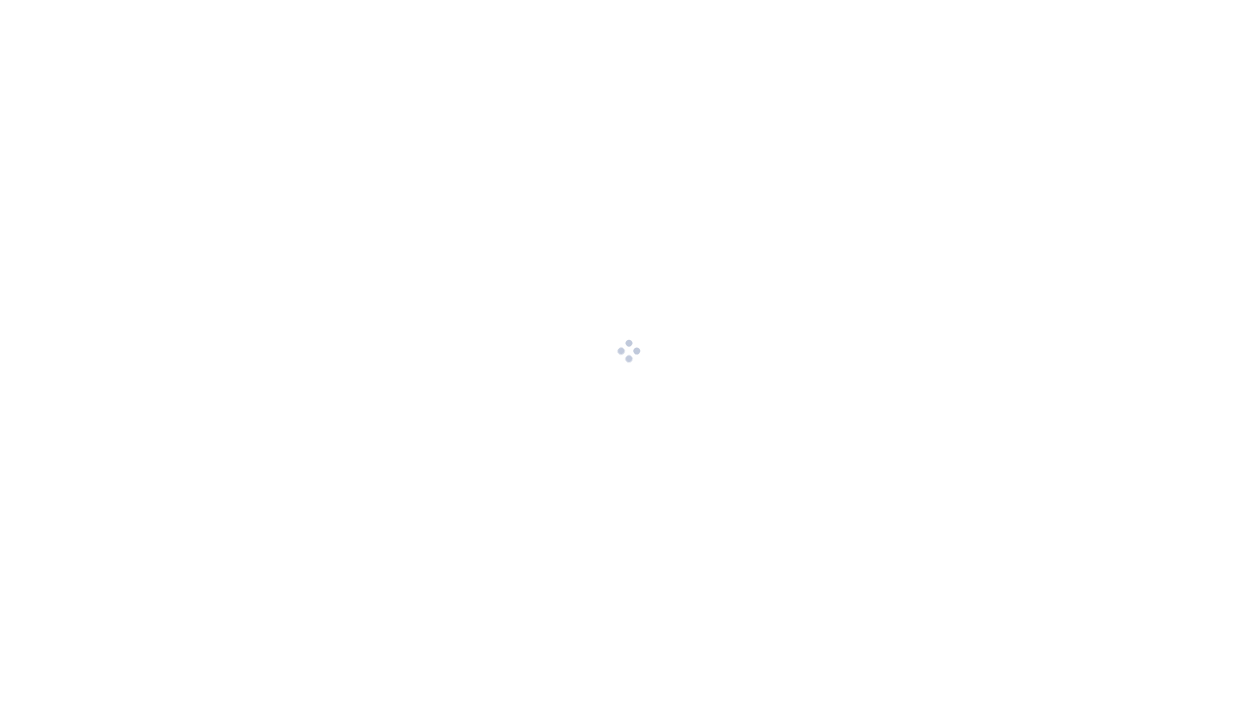scroll, scrollTop: 0, scrollLeft: 0, axis: both 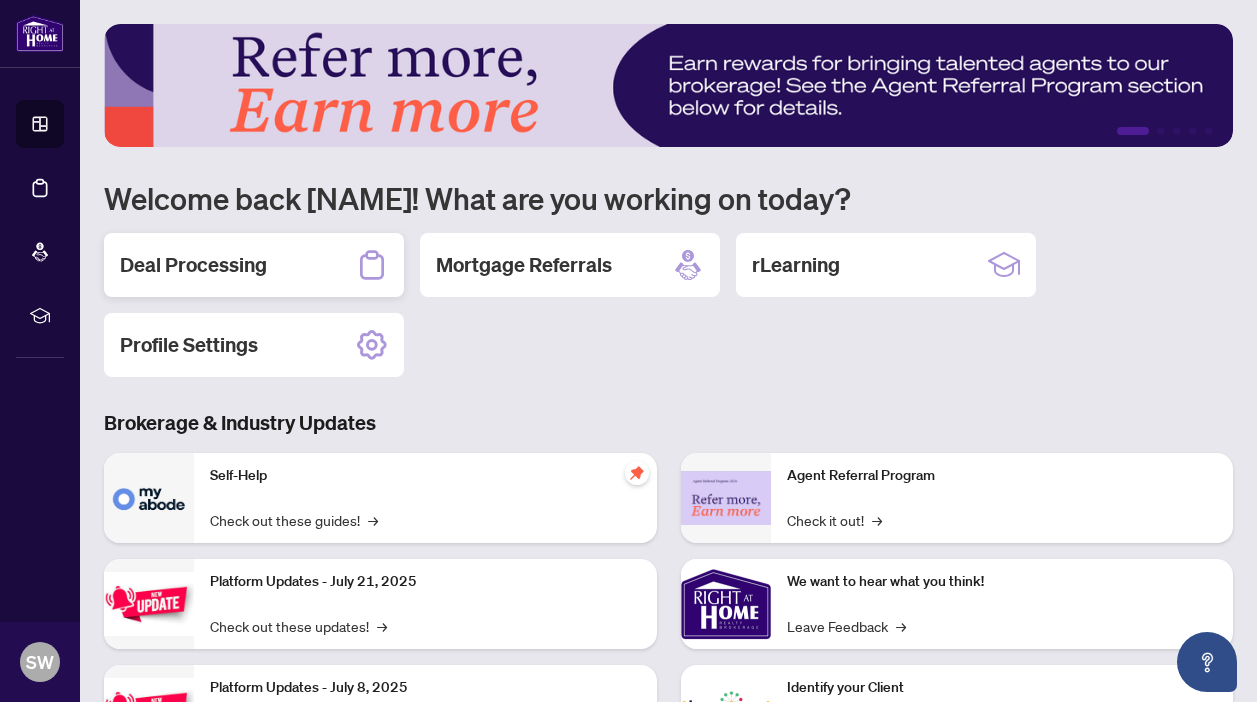 click on "Deal Processing" at bounding box center (254, 265) 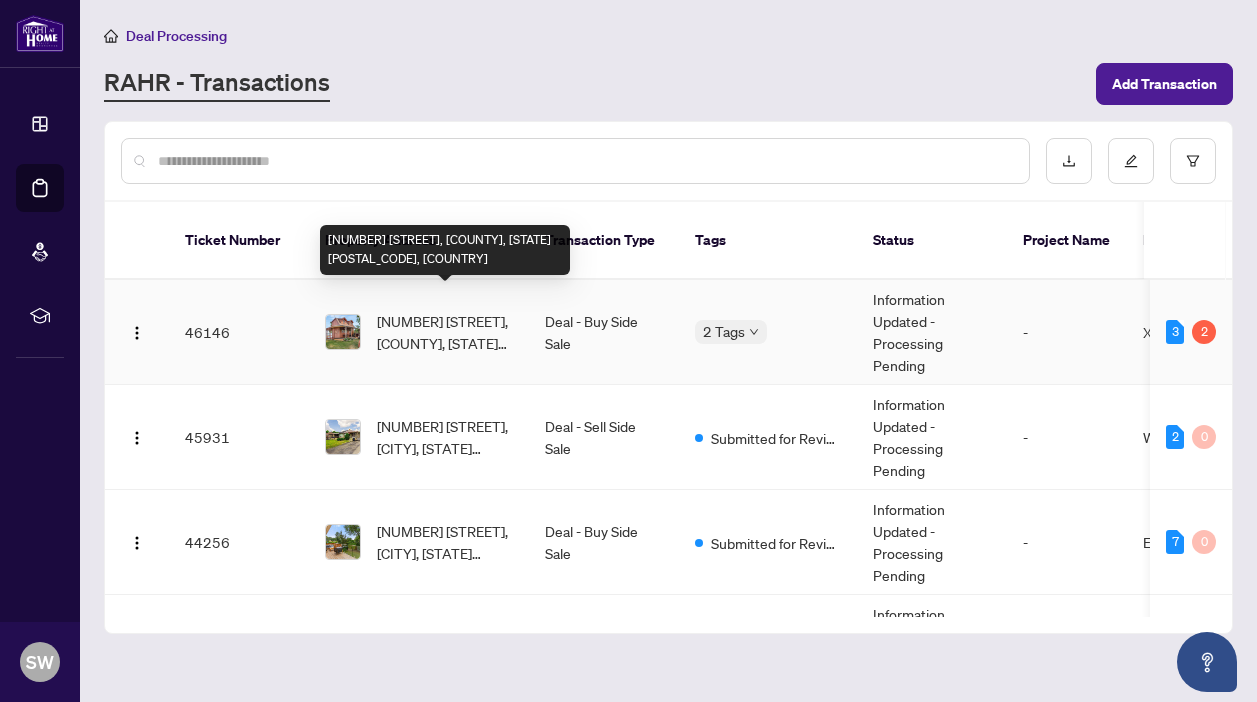 click on "[NUMBER] [STREET], [COUNTY], [STATE] [POSTAL_CODE], [COUNTRY]" at bounding box center (445, 332) 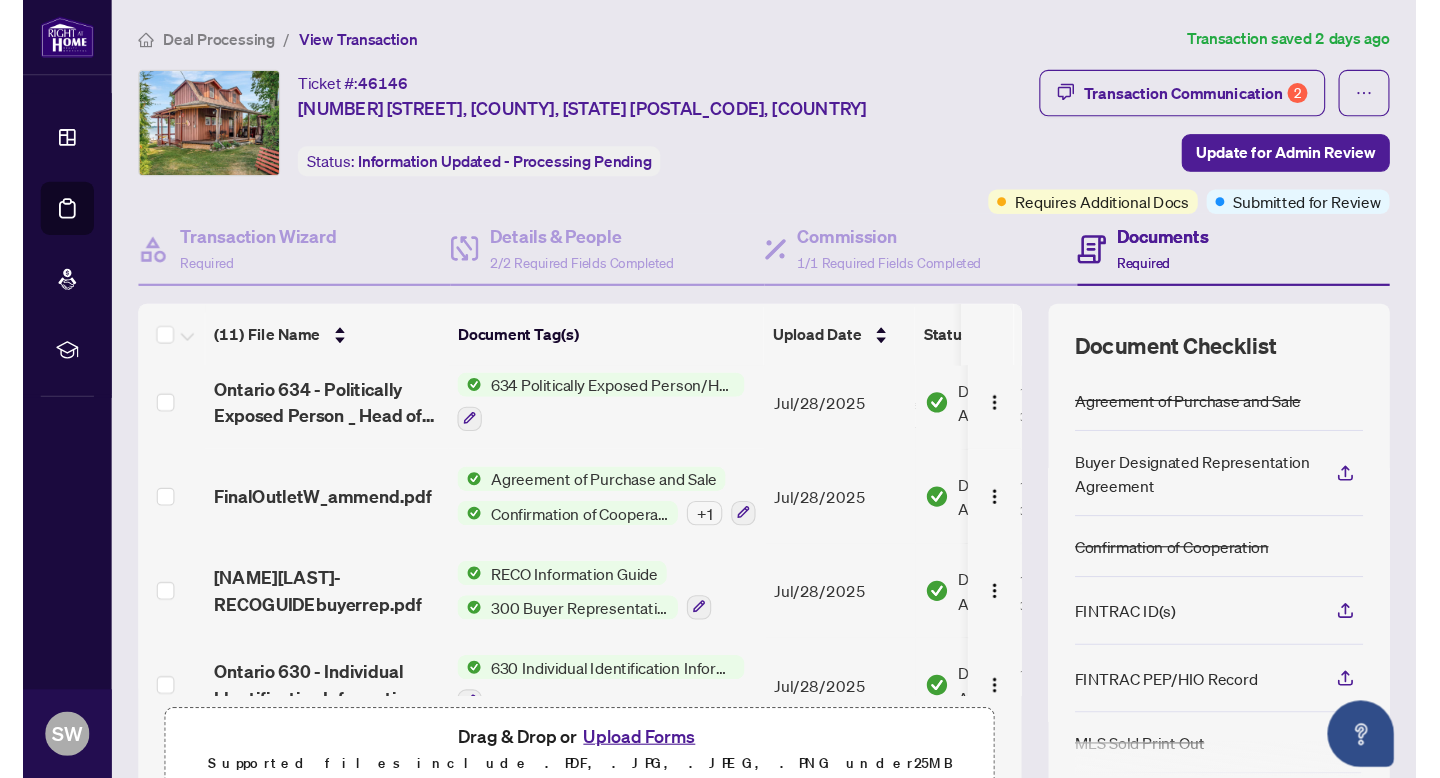 scroll, scrollTop: 0, scrollLeft: 0, axis: both 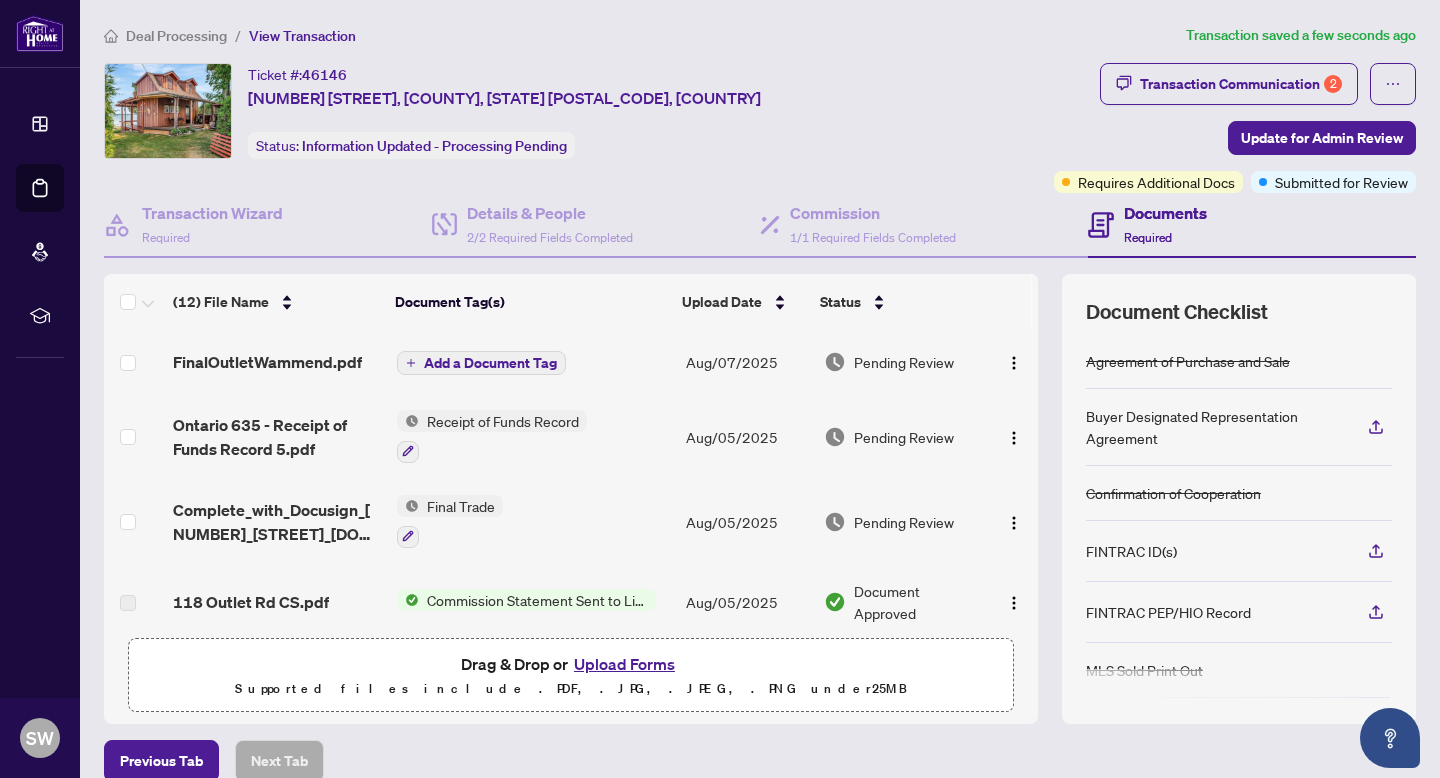 click on "Add a Document Tag" at bounding box center [490, 363] 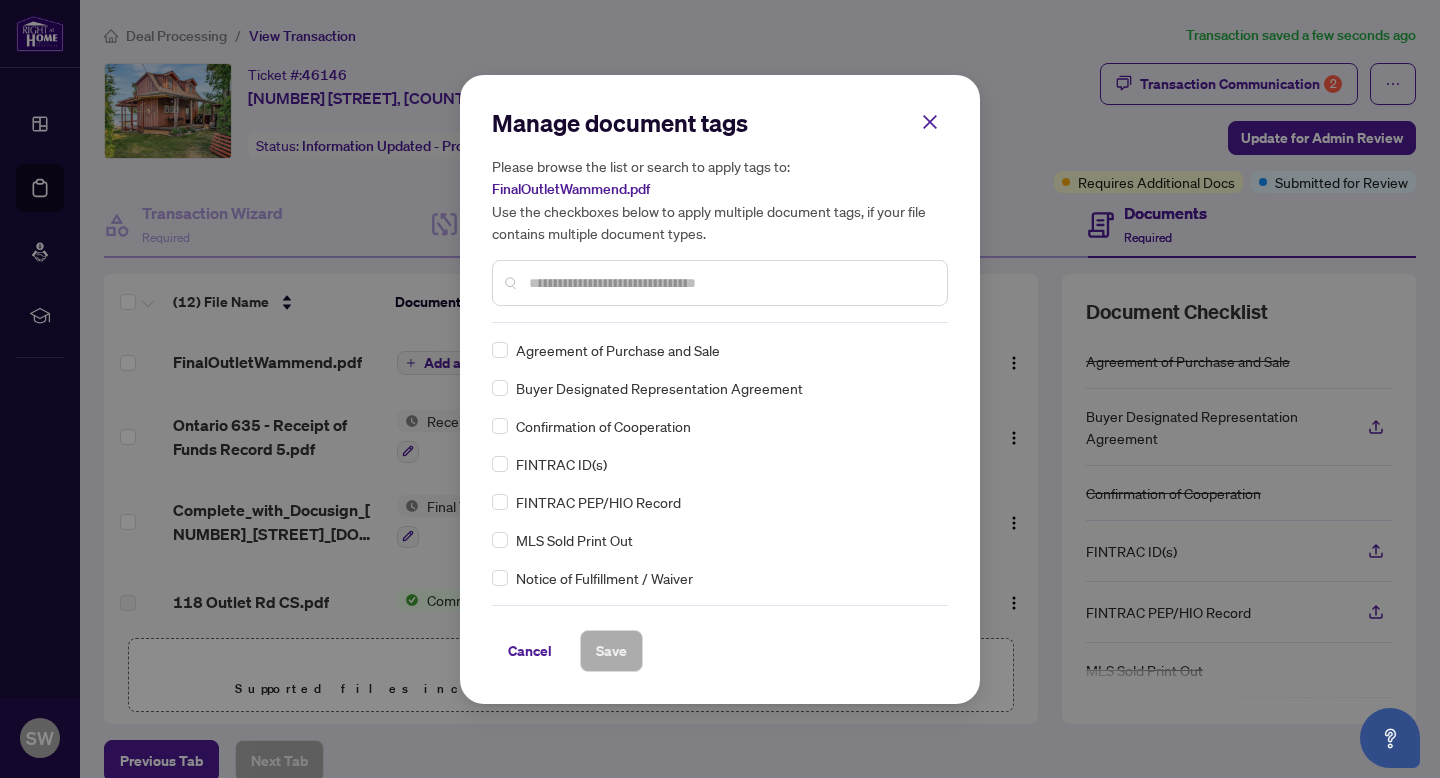click at bounding box center (730, 283) 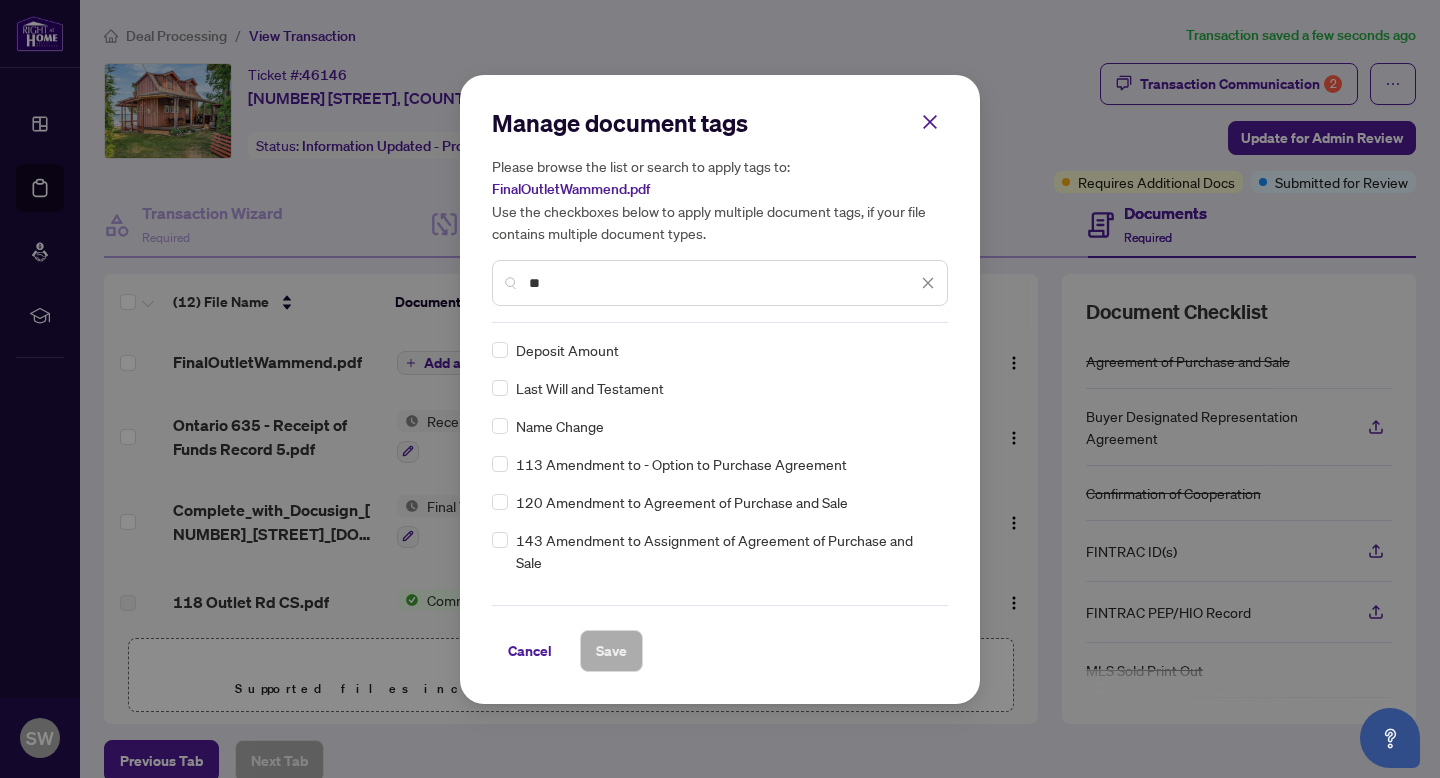 type on "**" 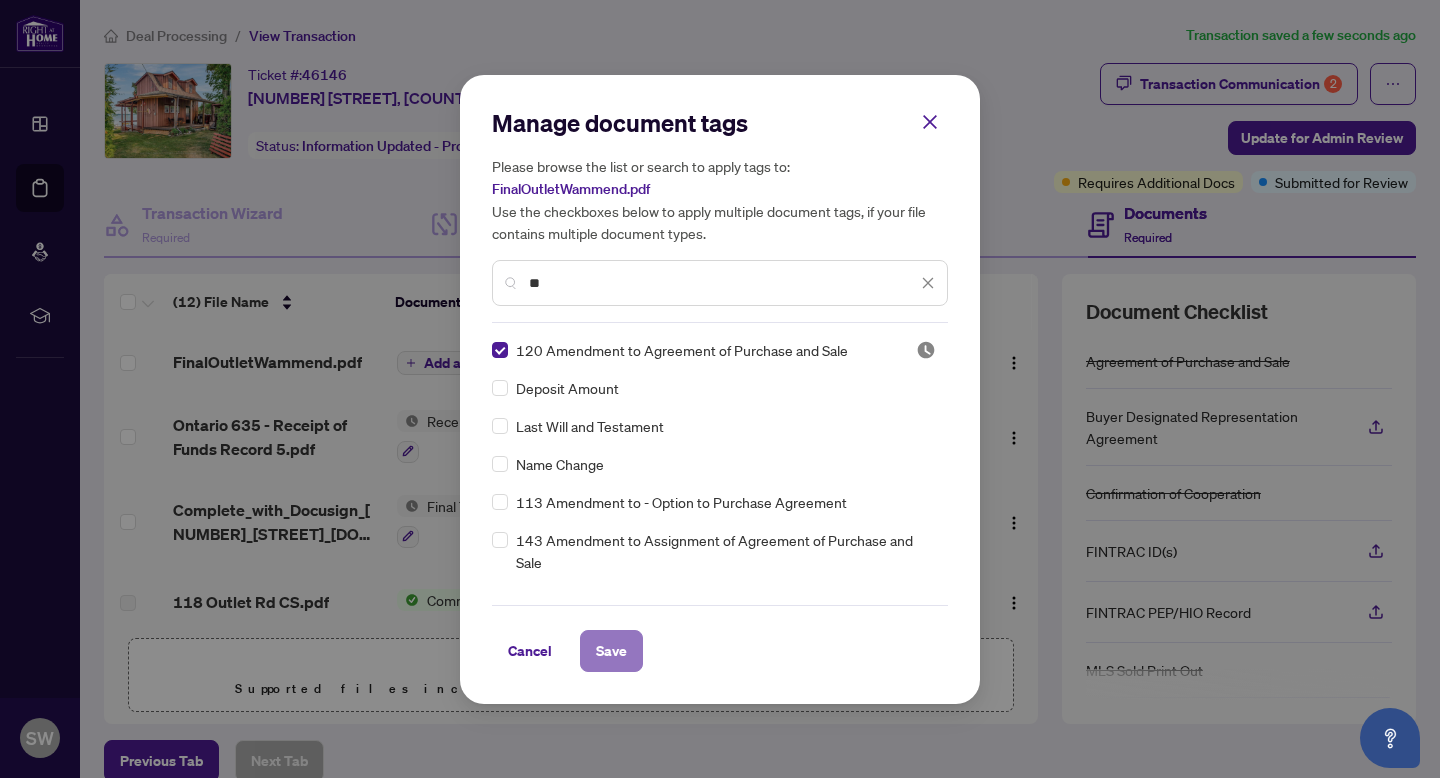 click on "Save" at bounding box center (611, 651) 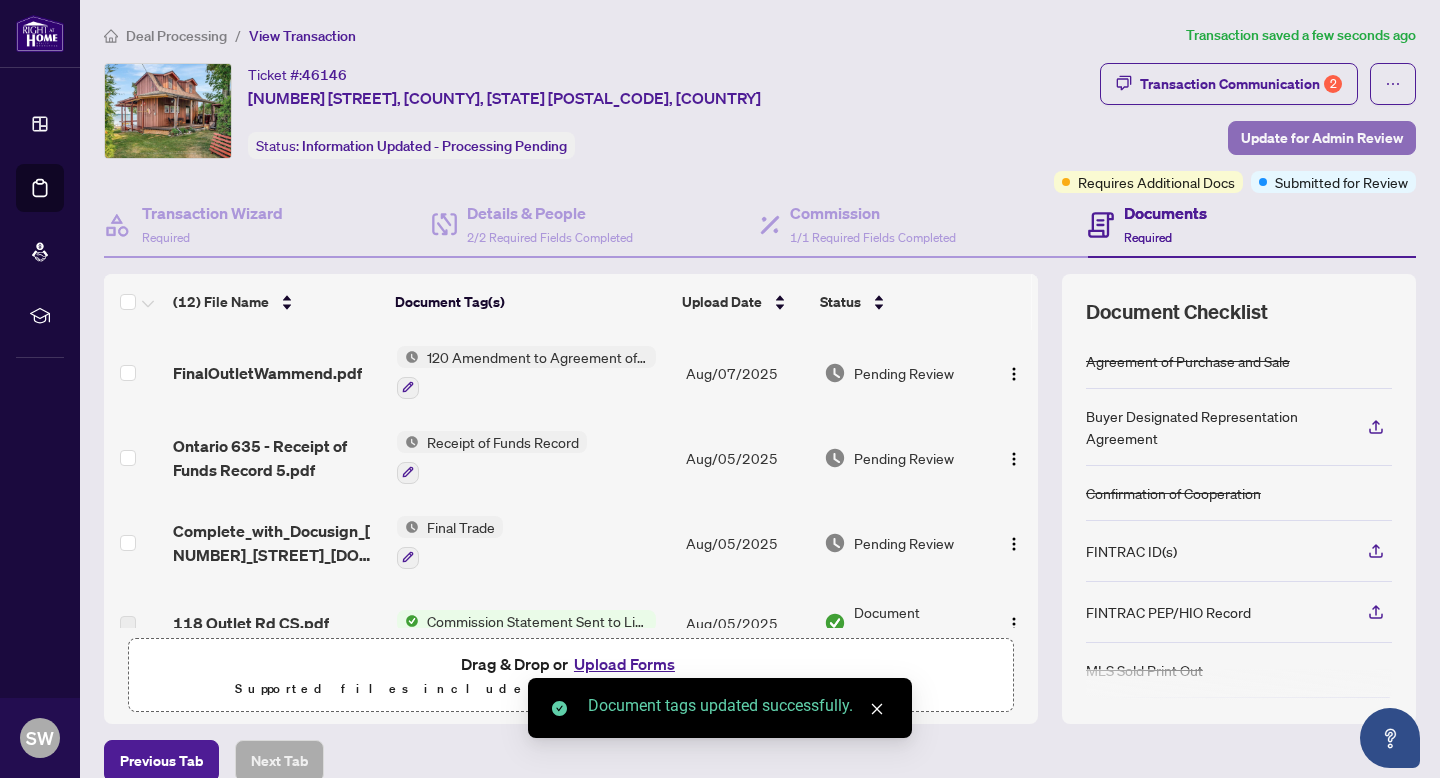 click on "Update for Admin Review" at bounding box center [1322, 138] 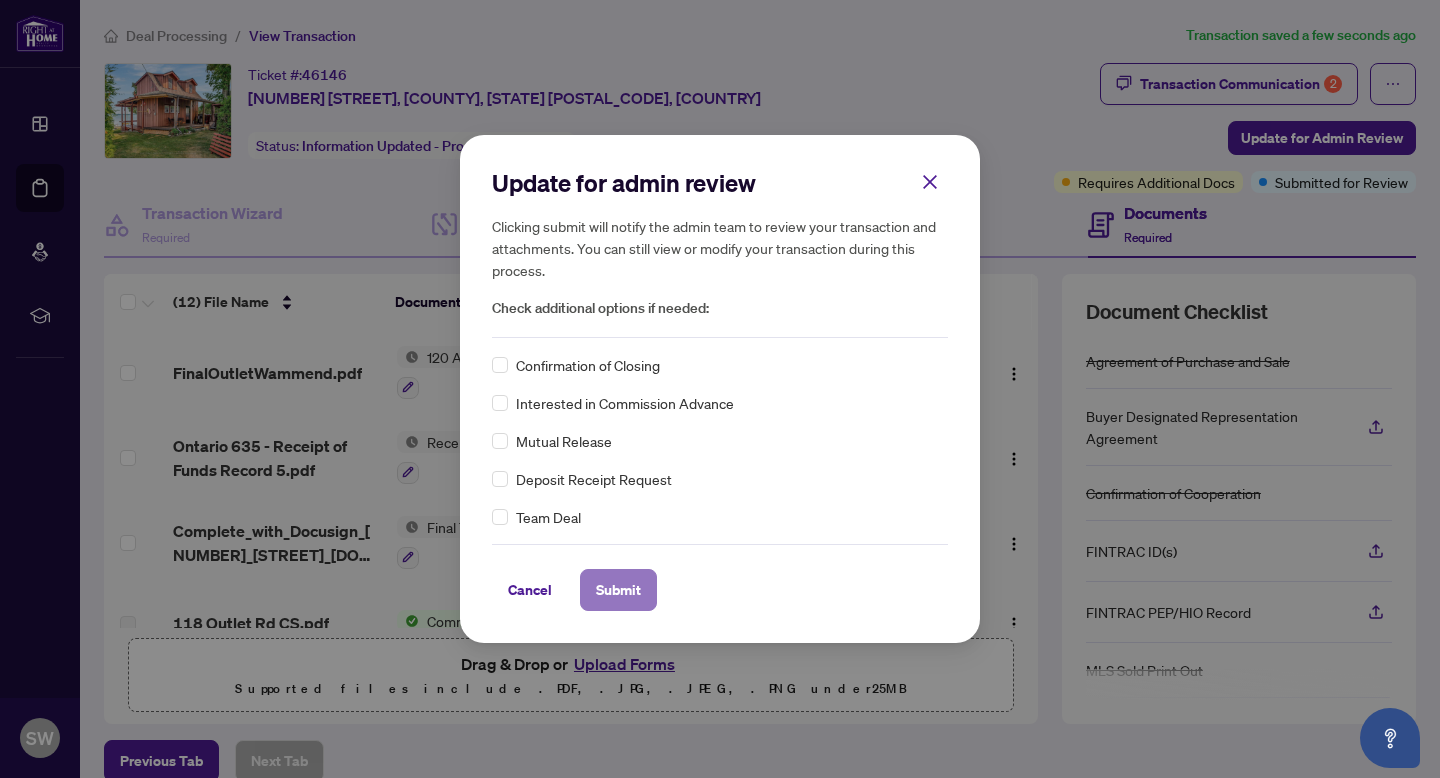 click on "Submit" at bounding box center [618, 590] 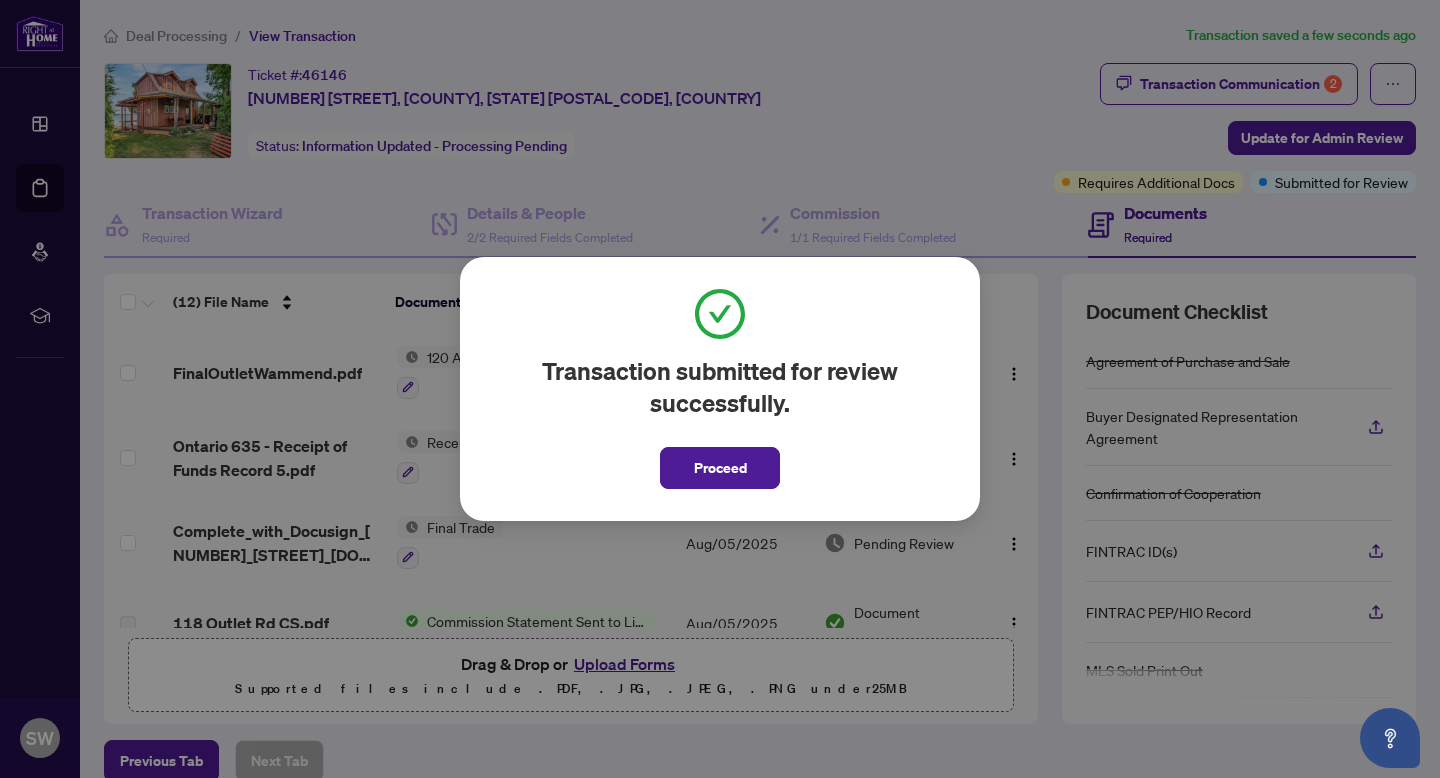 click on "Transaction submitted for review successfully. Proceed Cancel OK" at bounding box center (720, 389) 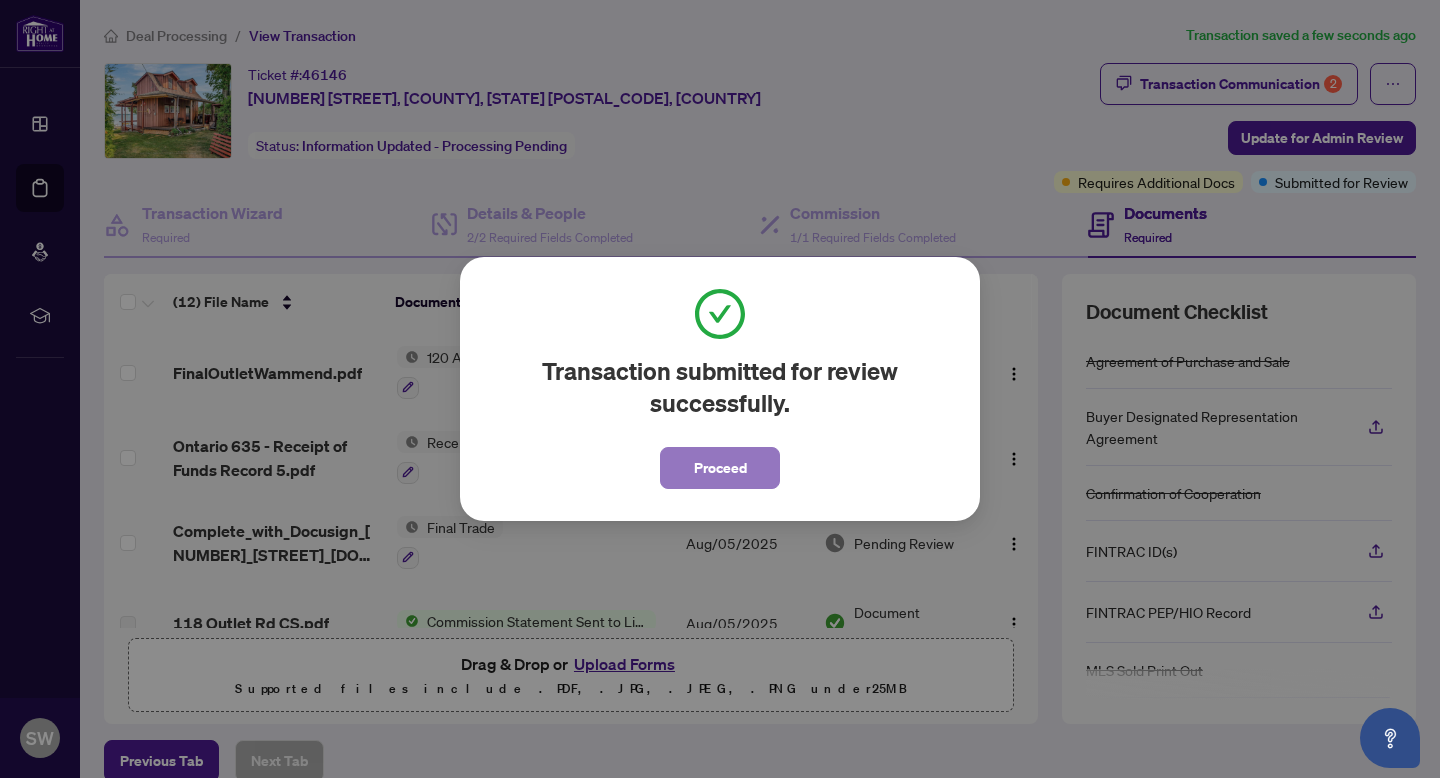 click on "Proceed" at bounding box center [720, 468] 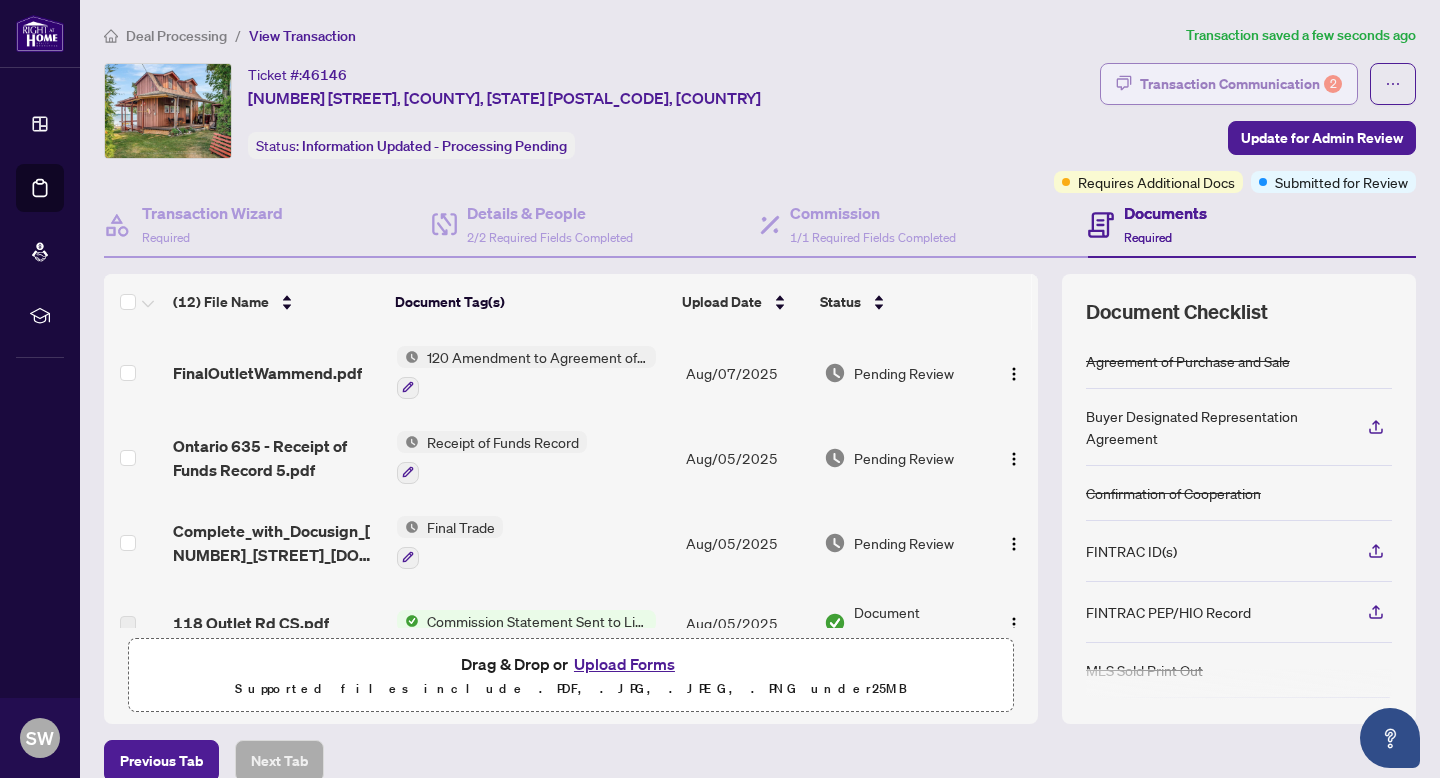 click on "Transaction Communication 2" at bounding box center [1241, 84] 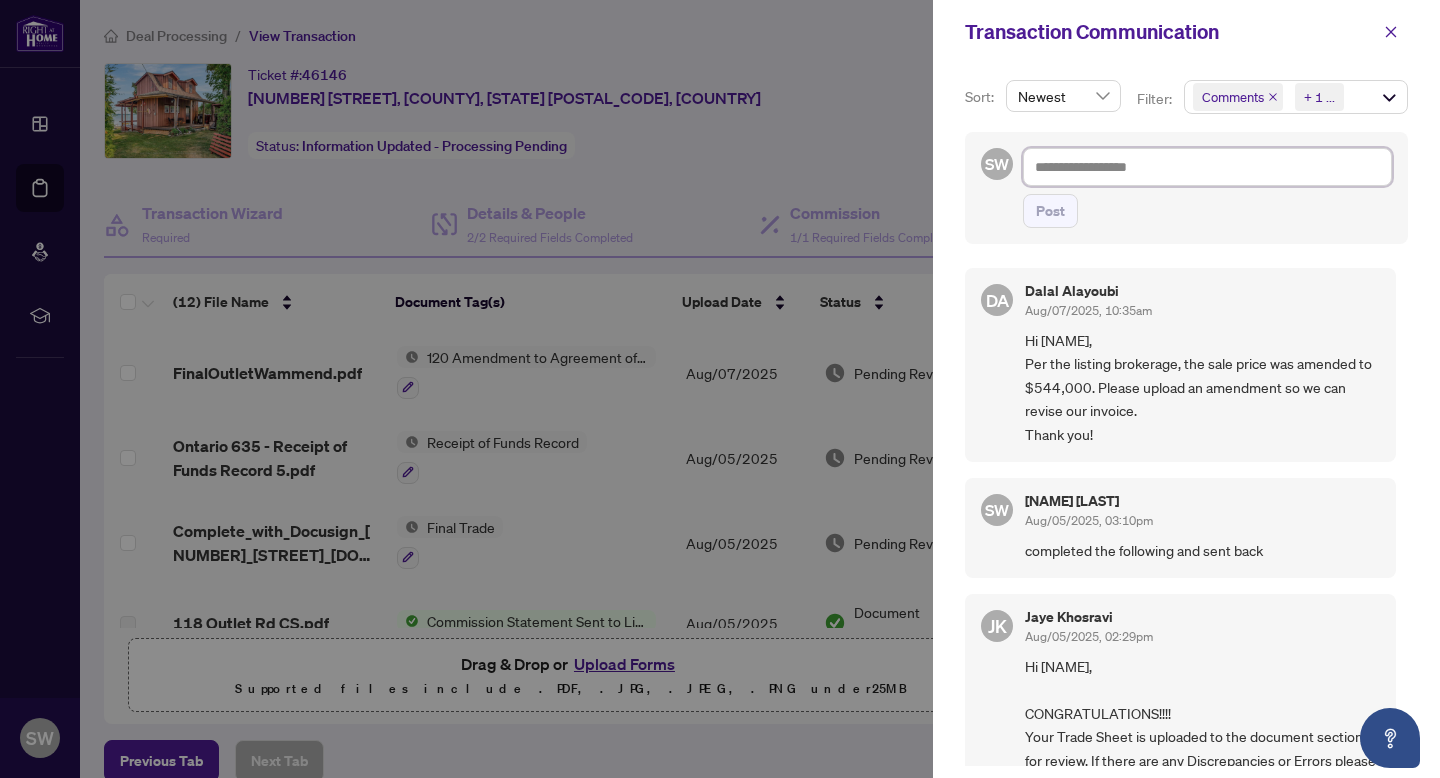 click at bounding box center [1207, 167] 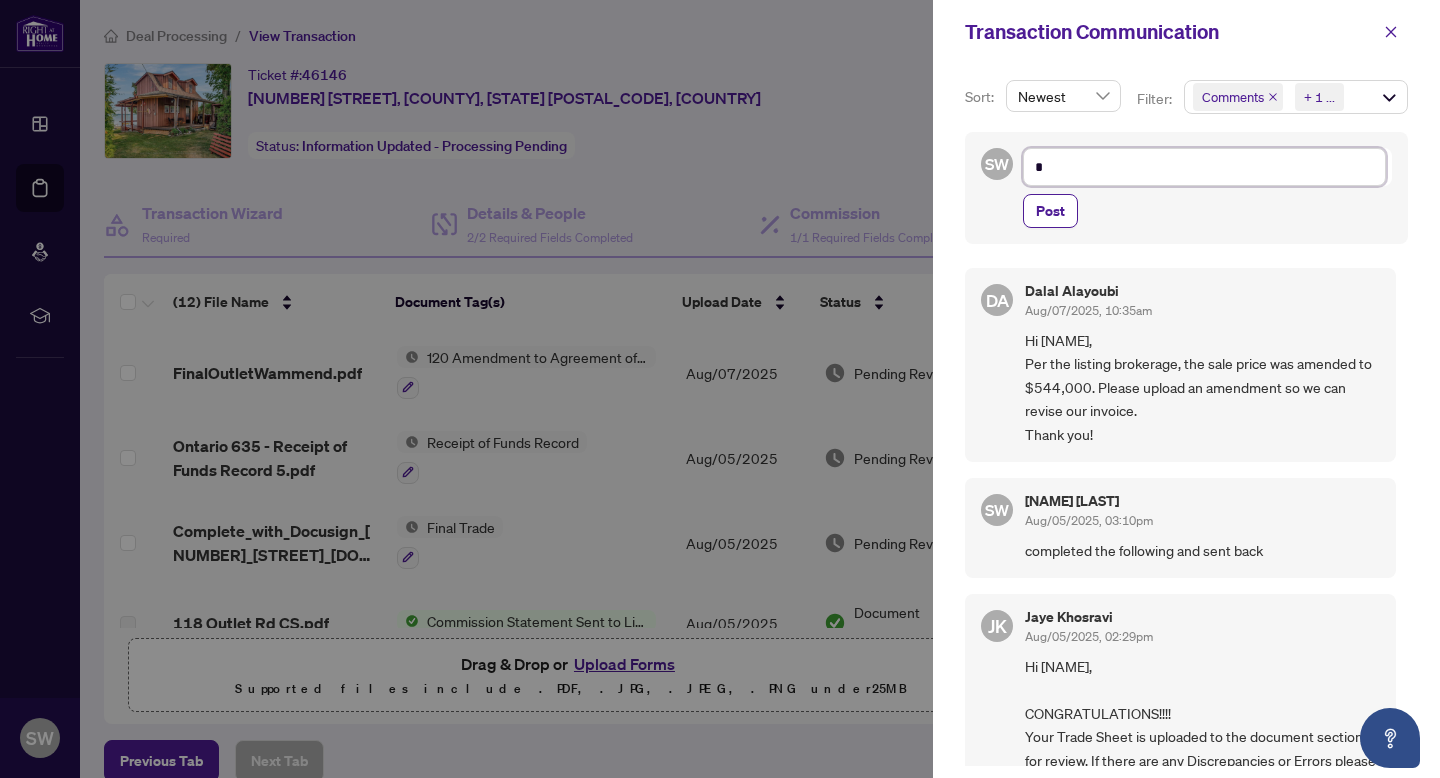 type on "**" 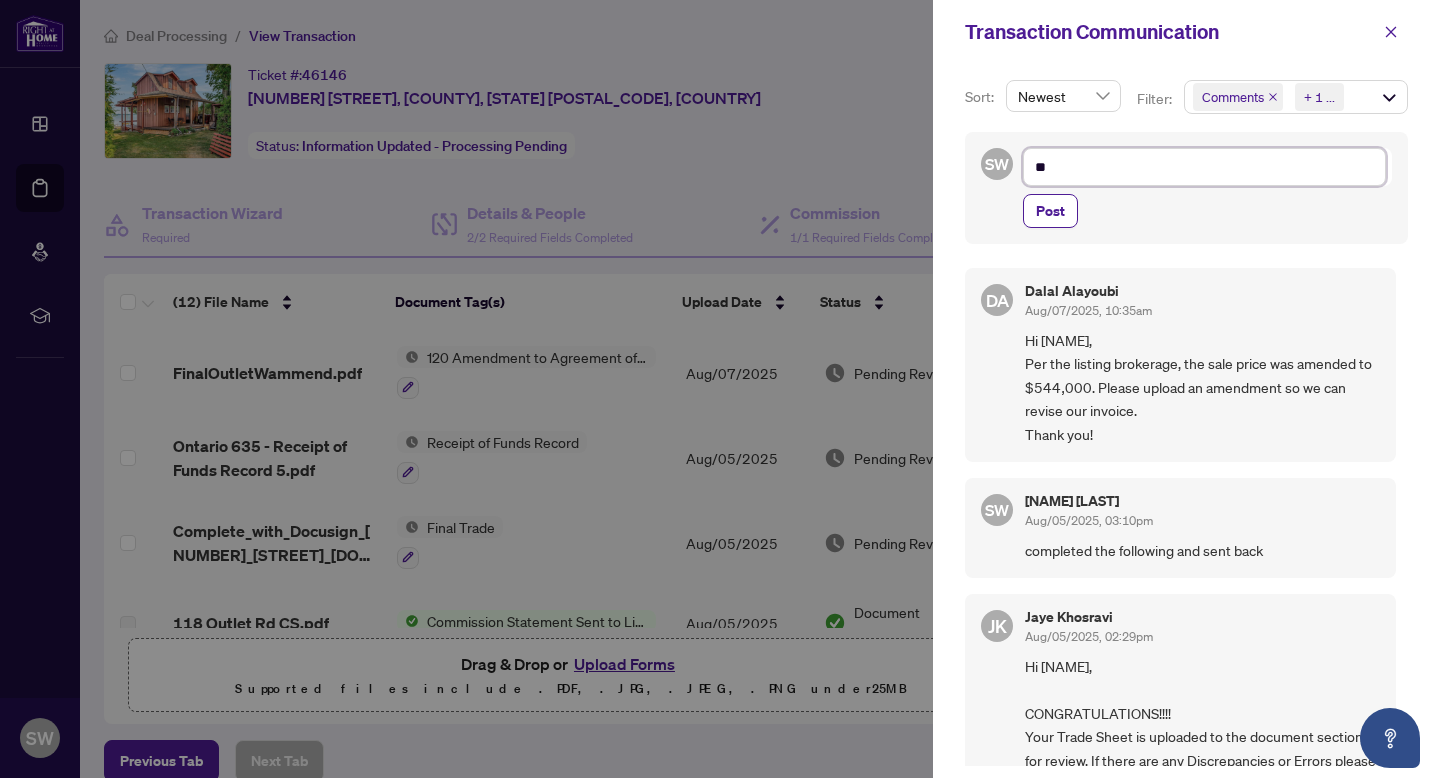 type on "***" 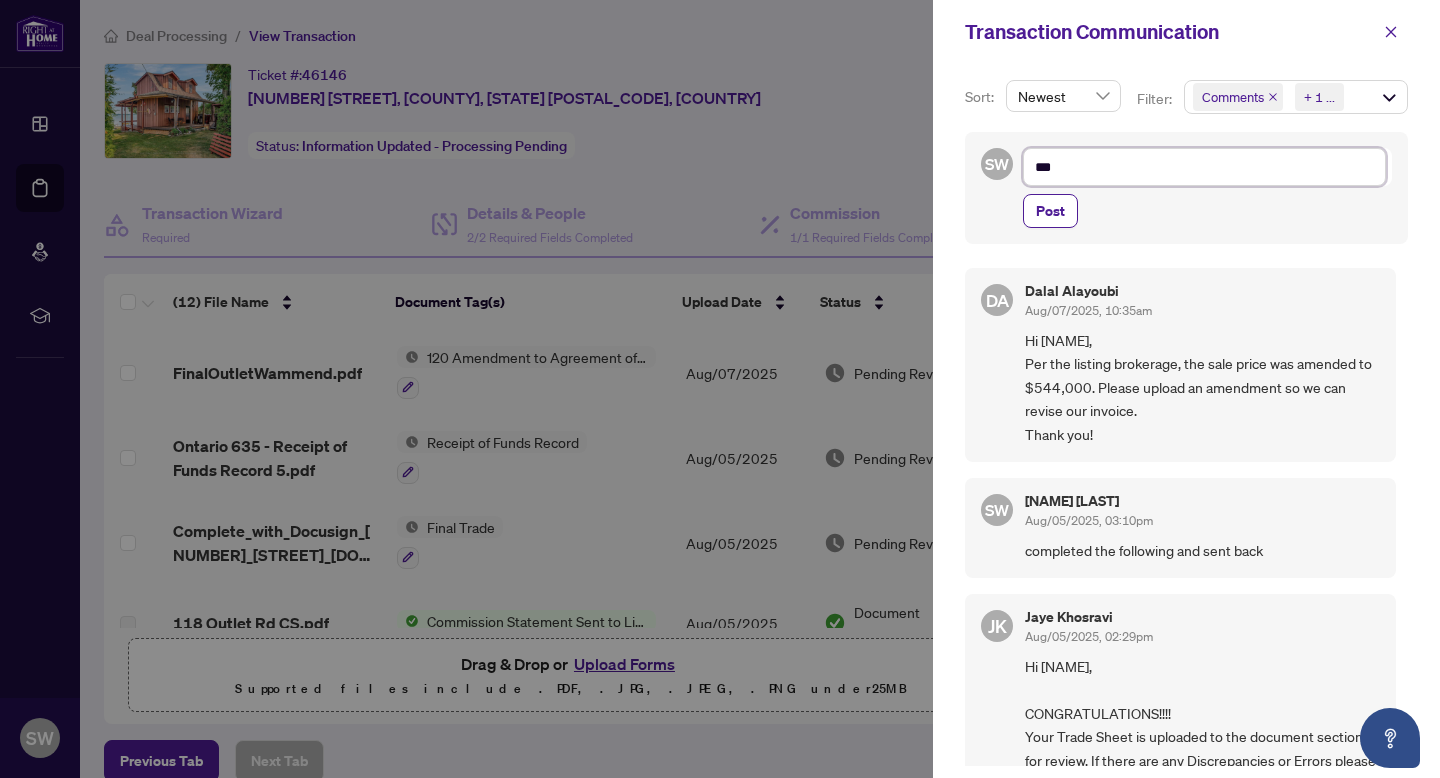 type on "****" 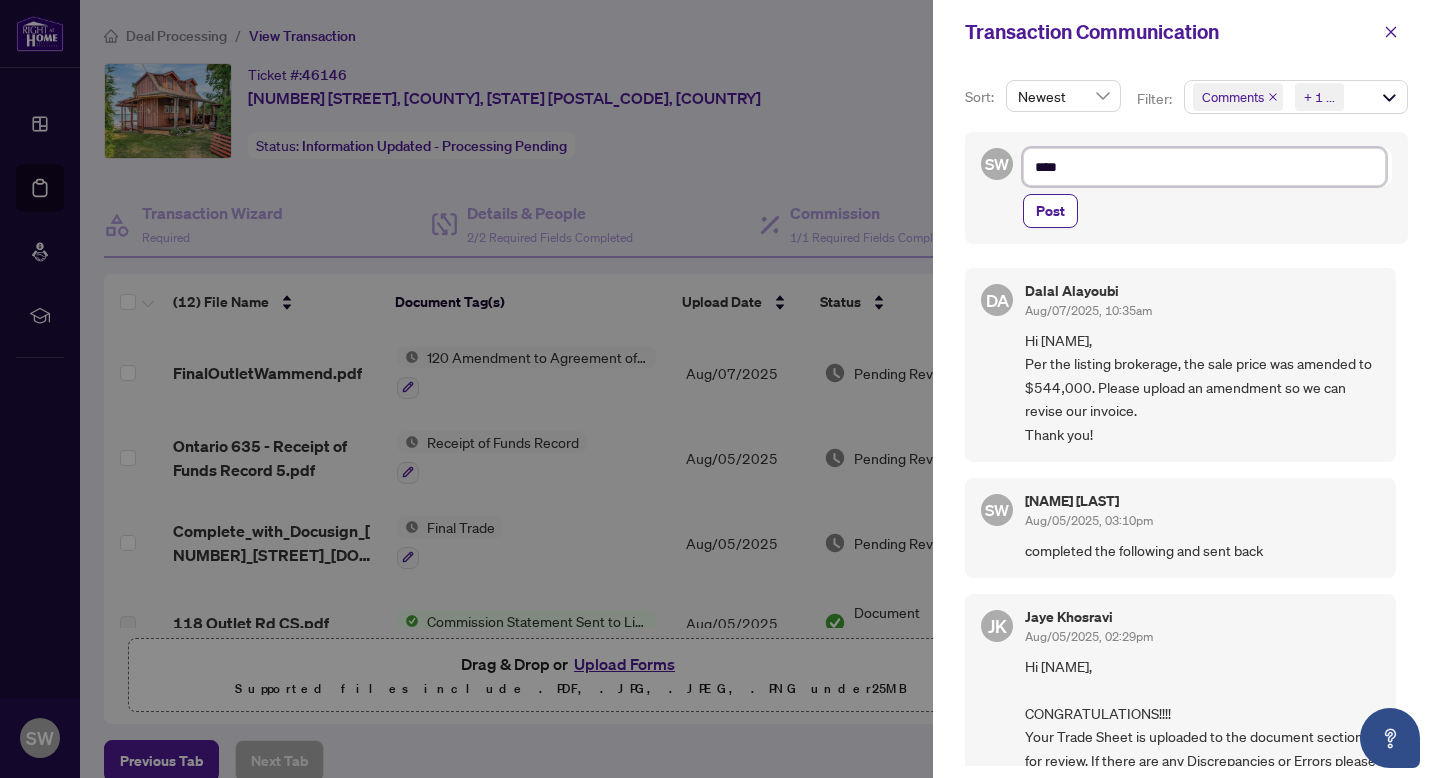 type on "*****" 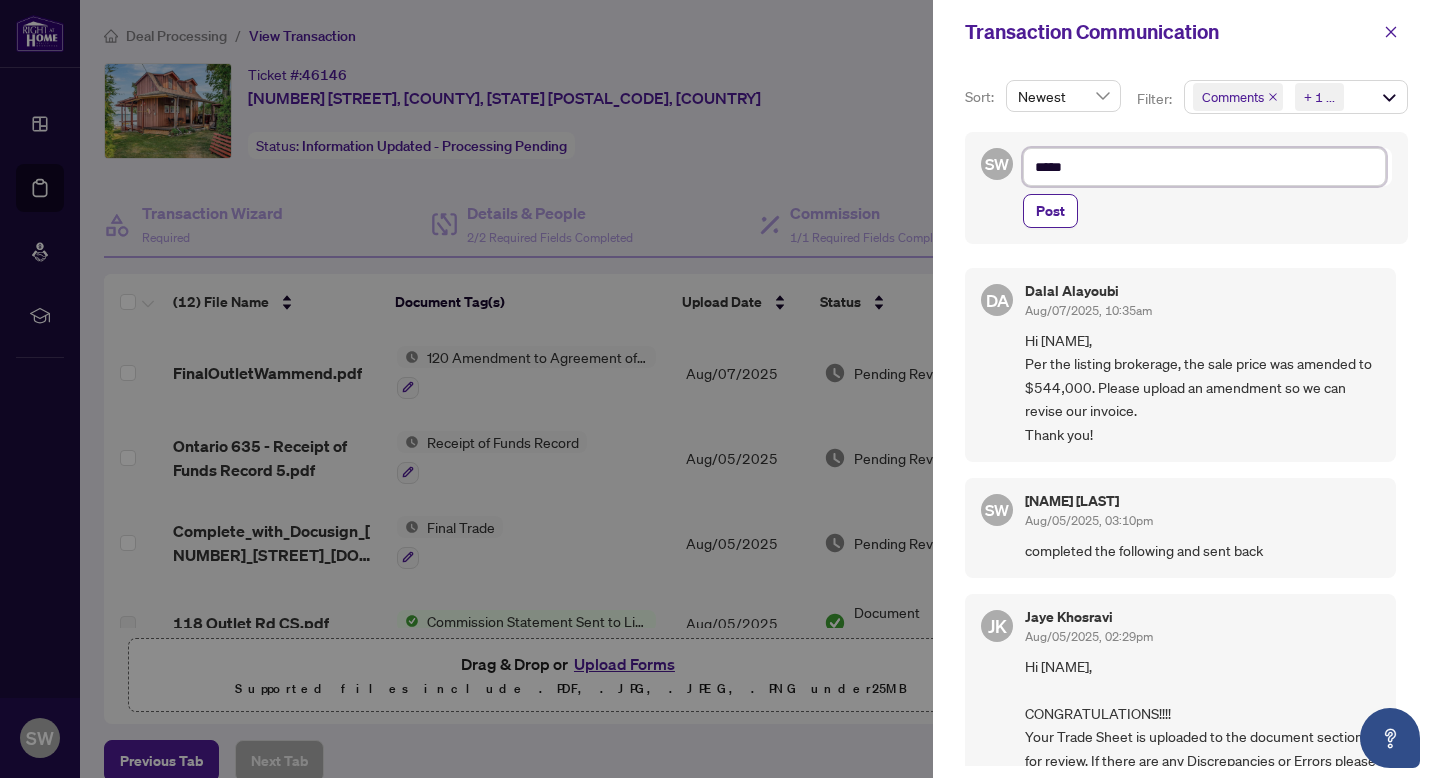 type on "******" 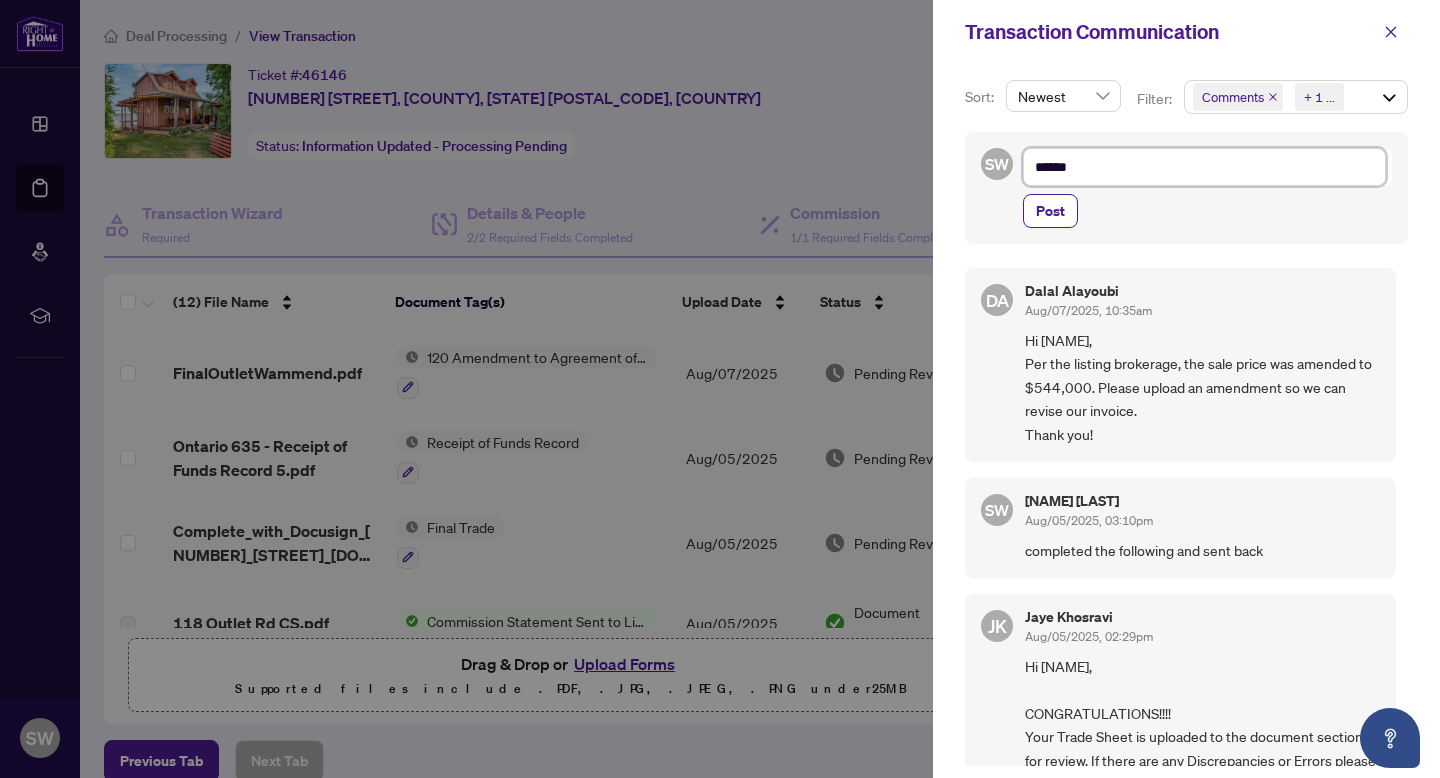 type on "*****" 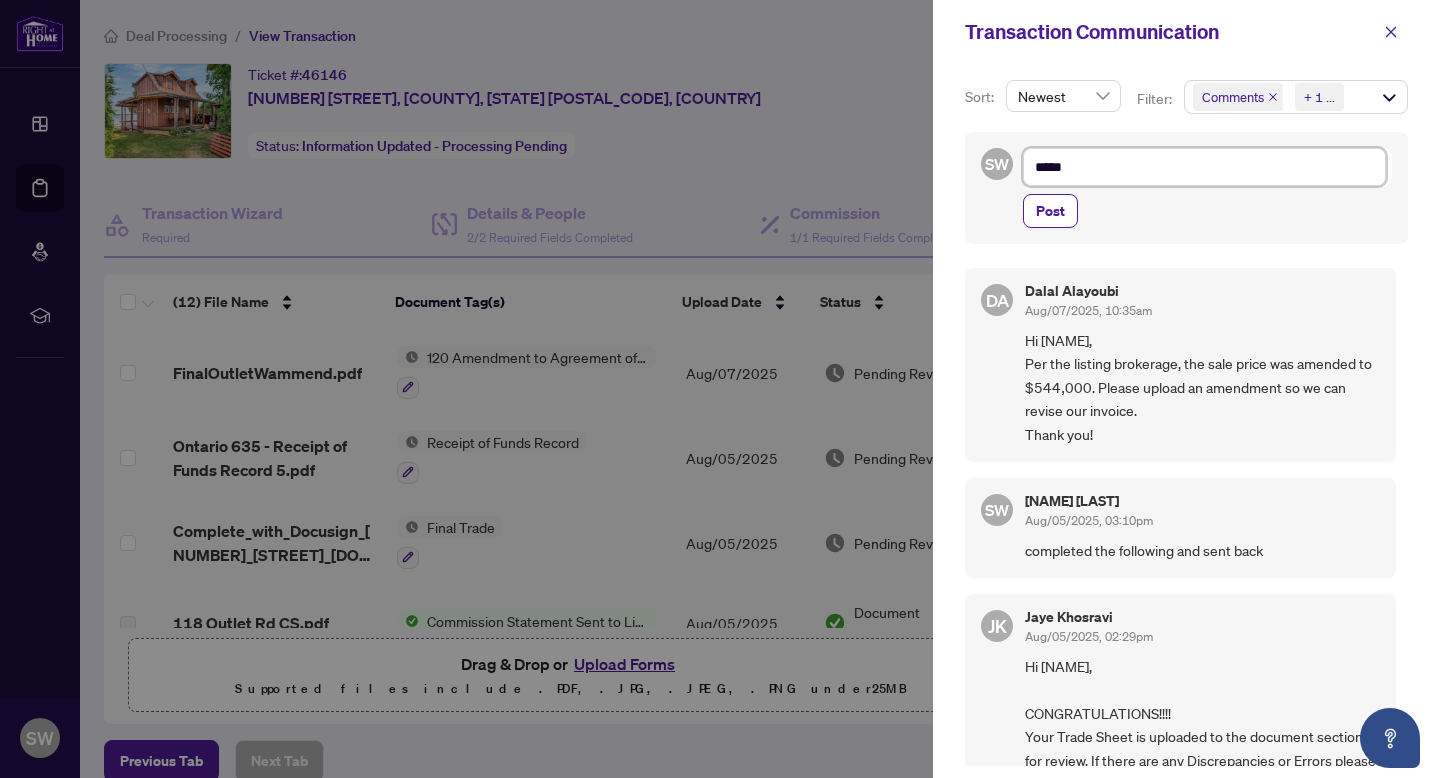 type on "****" 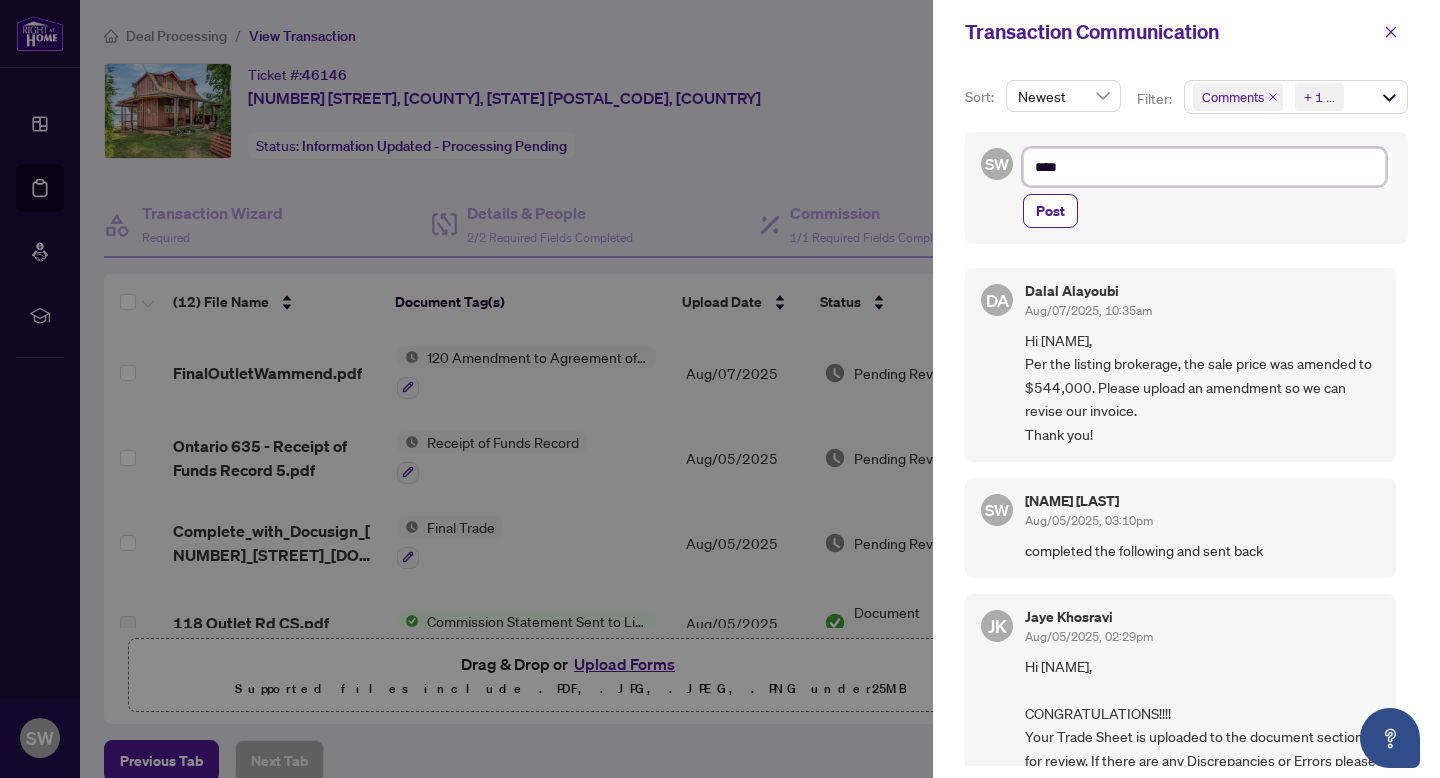 type on "***" 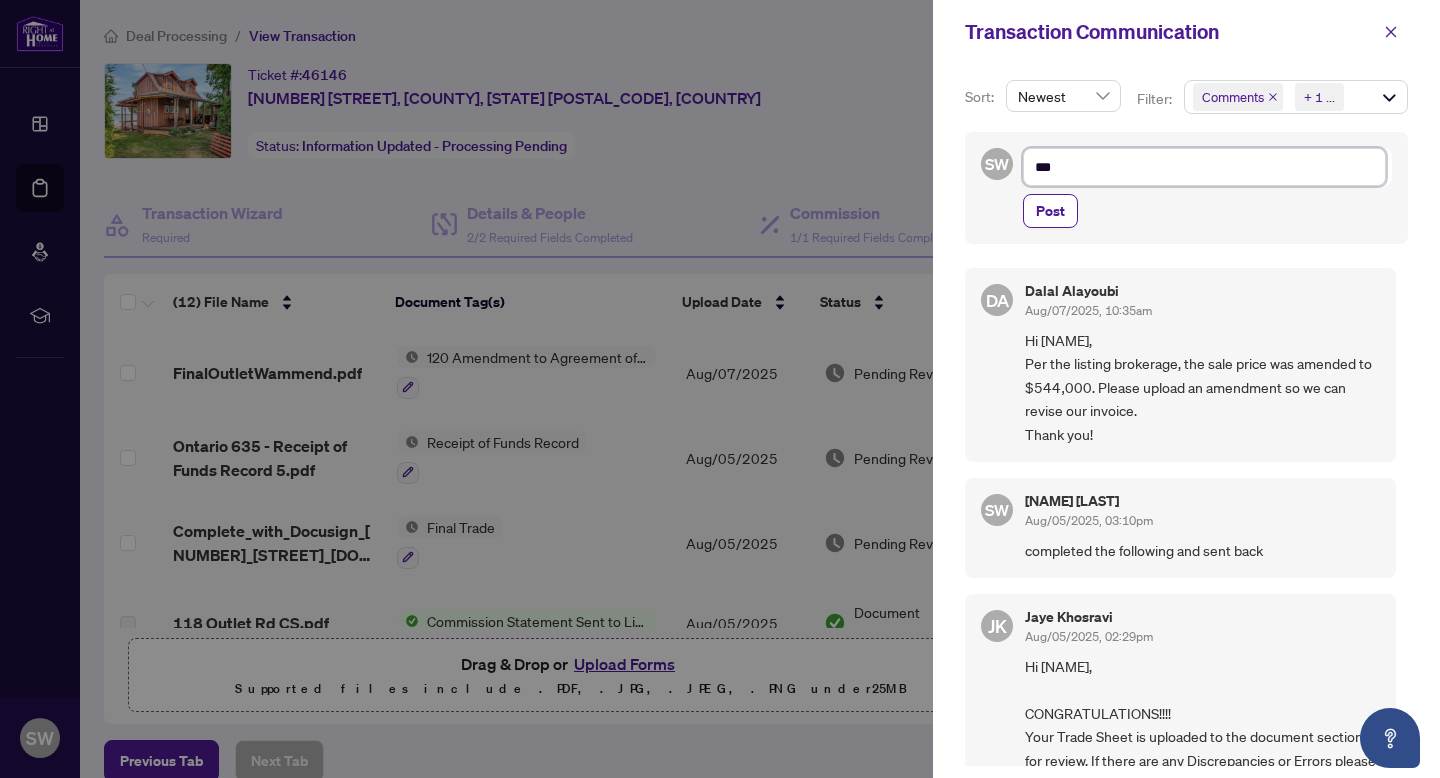 type on "**" 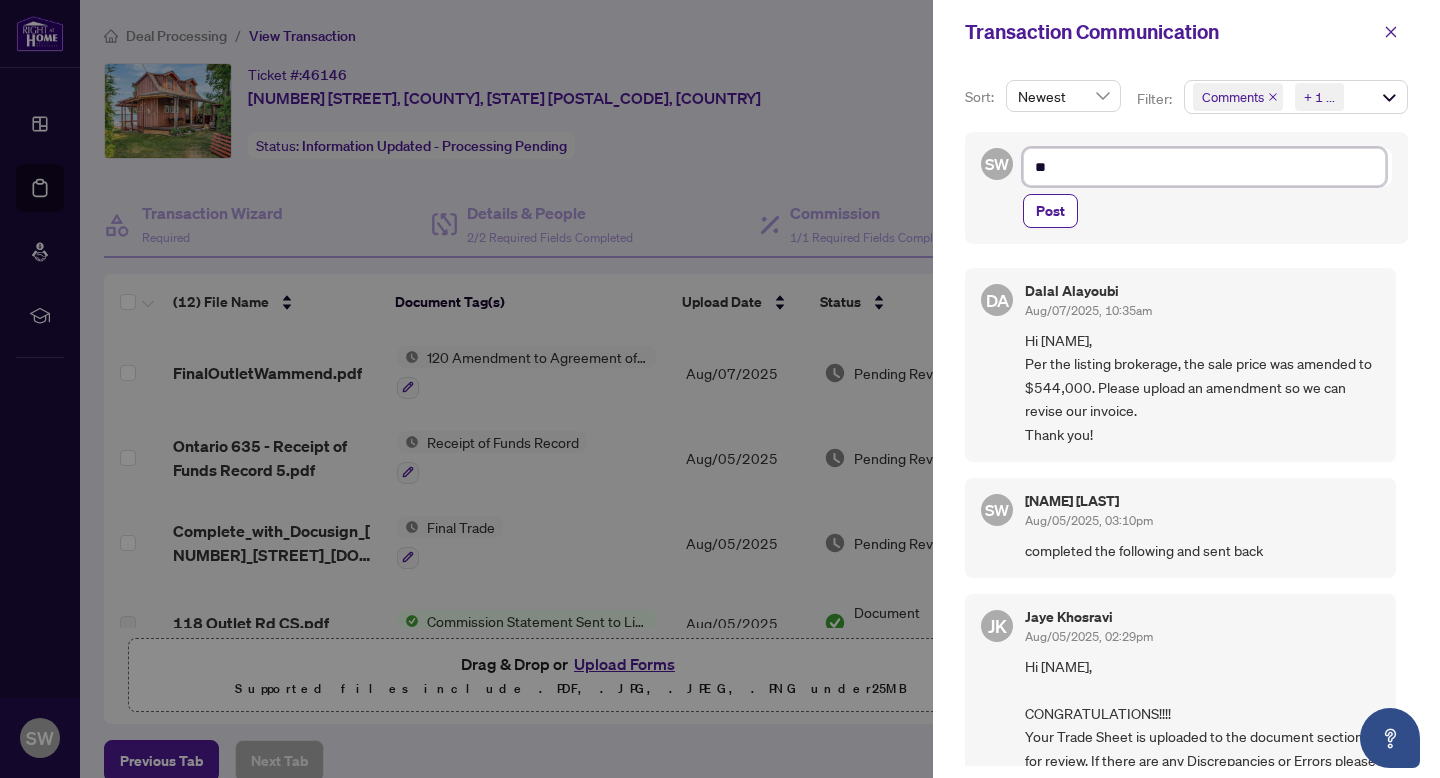 type on "***" 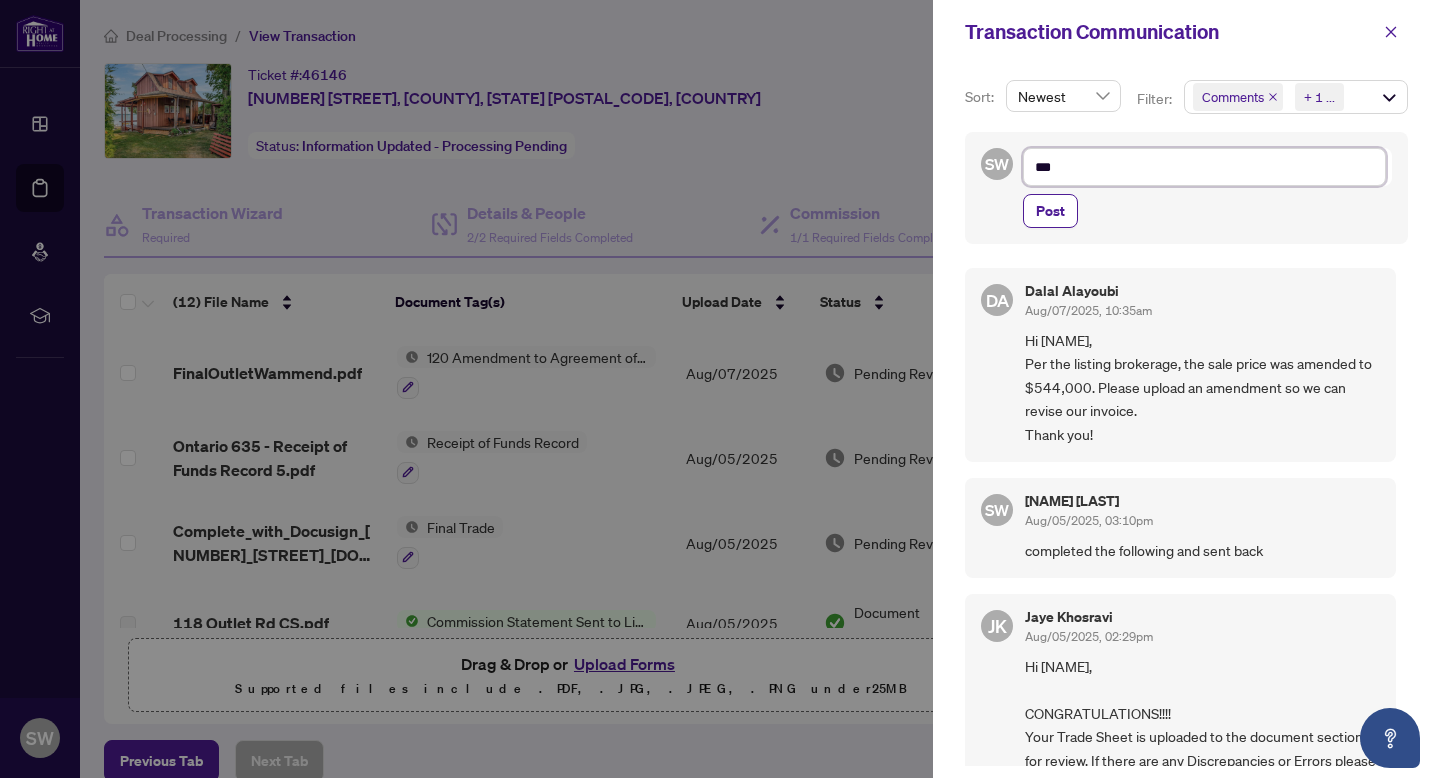 type on "****" 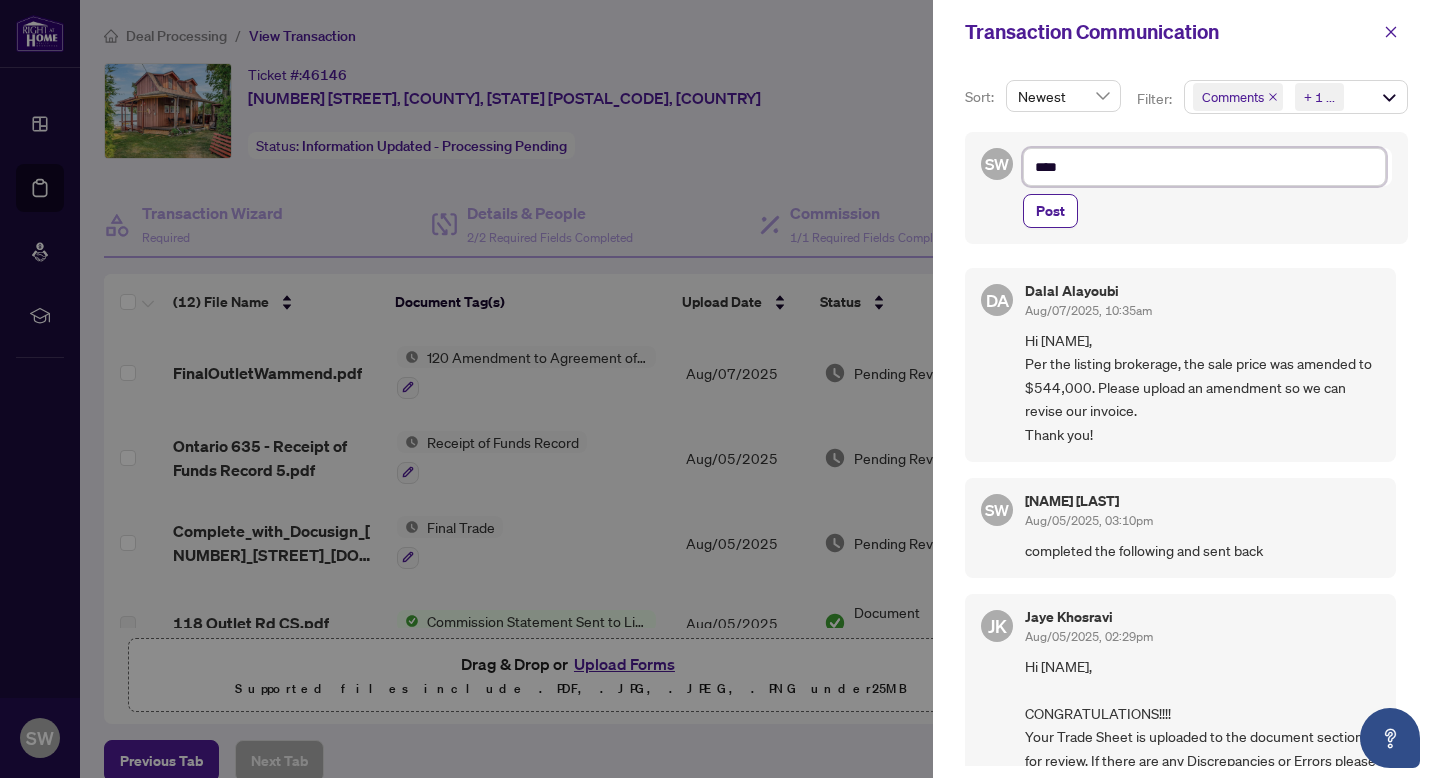type on "*****" 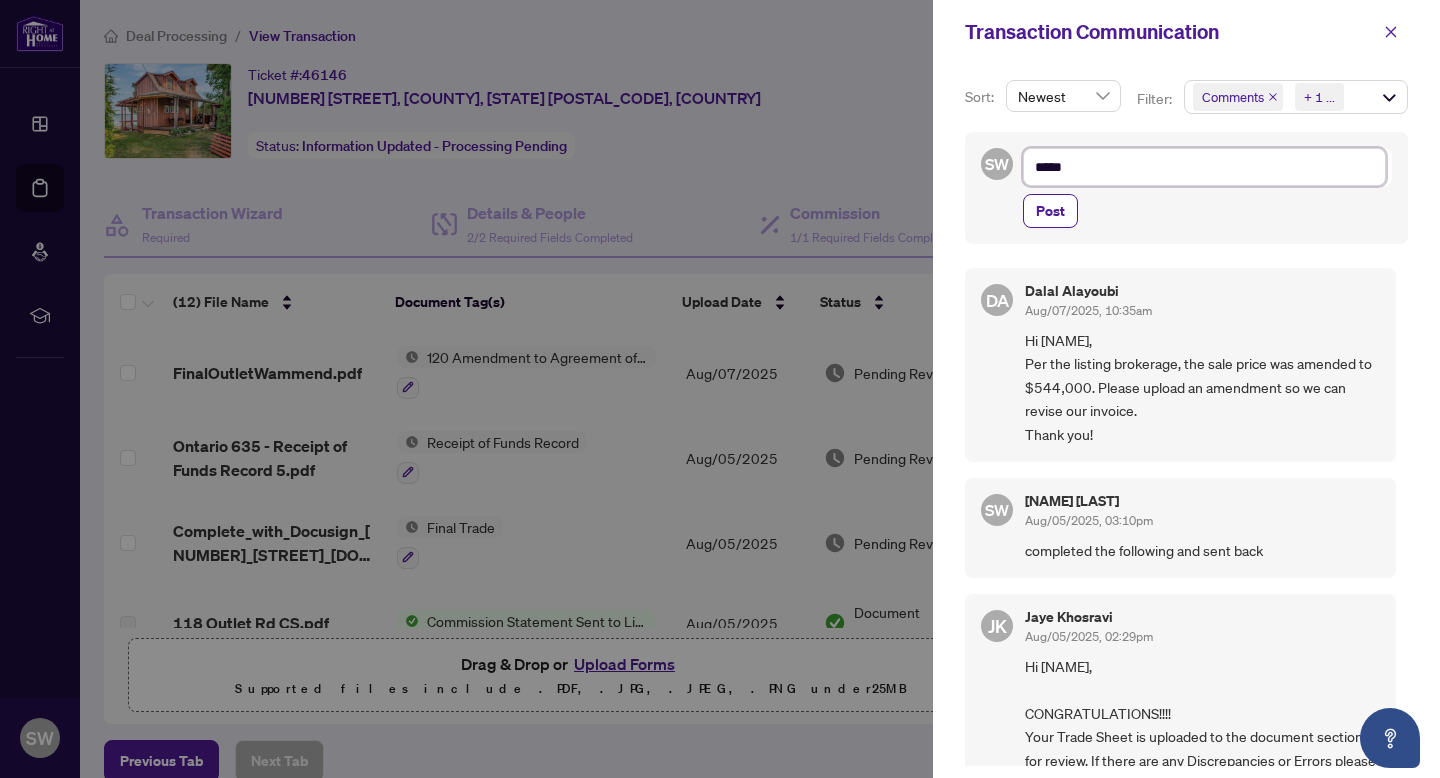type on "******" 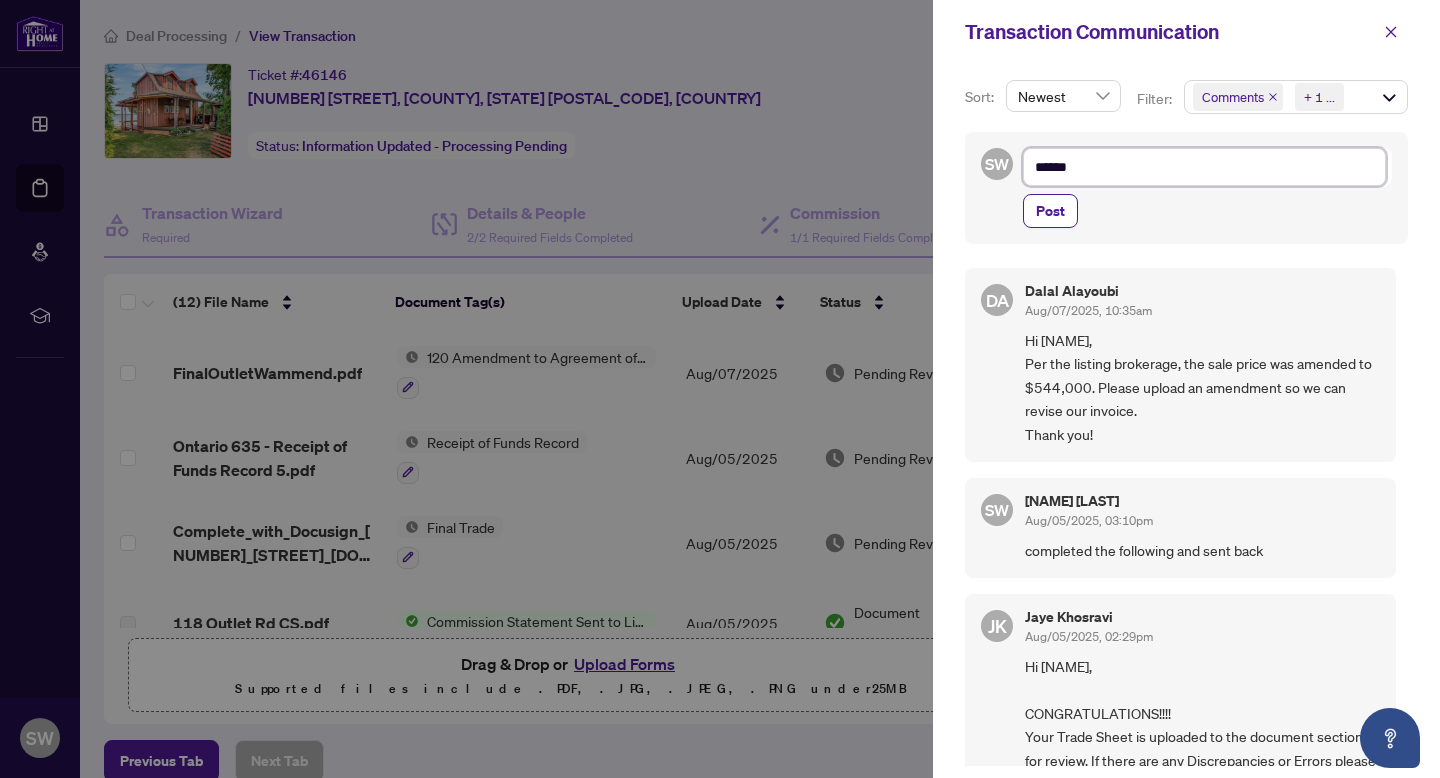 type on "*******" 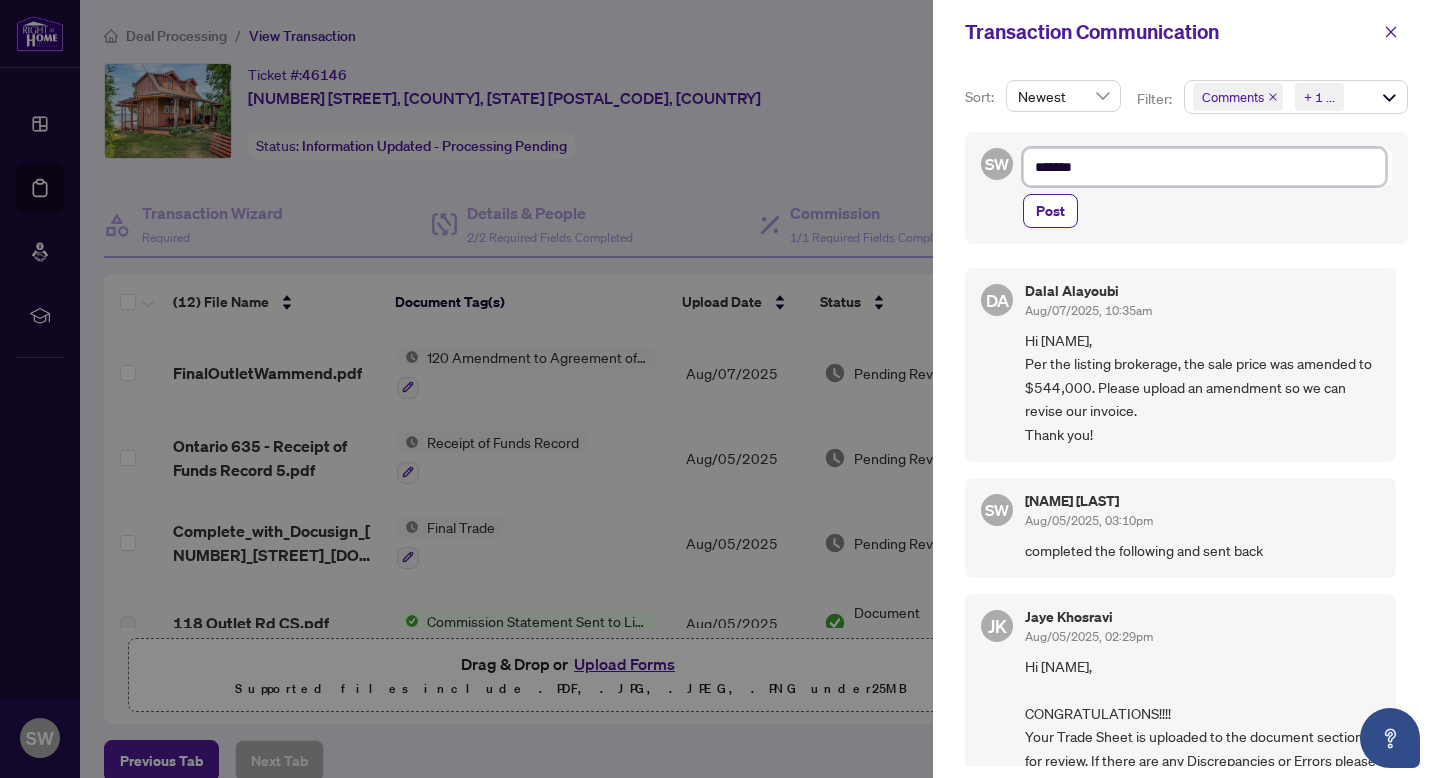type on "********" 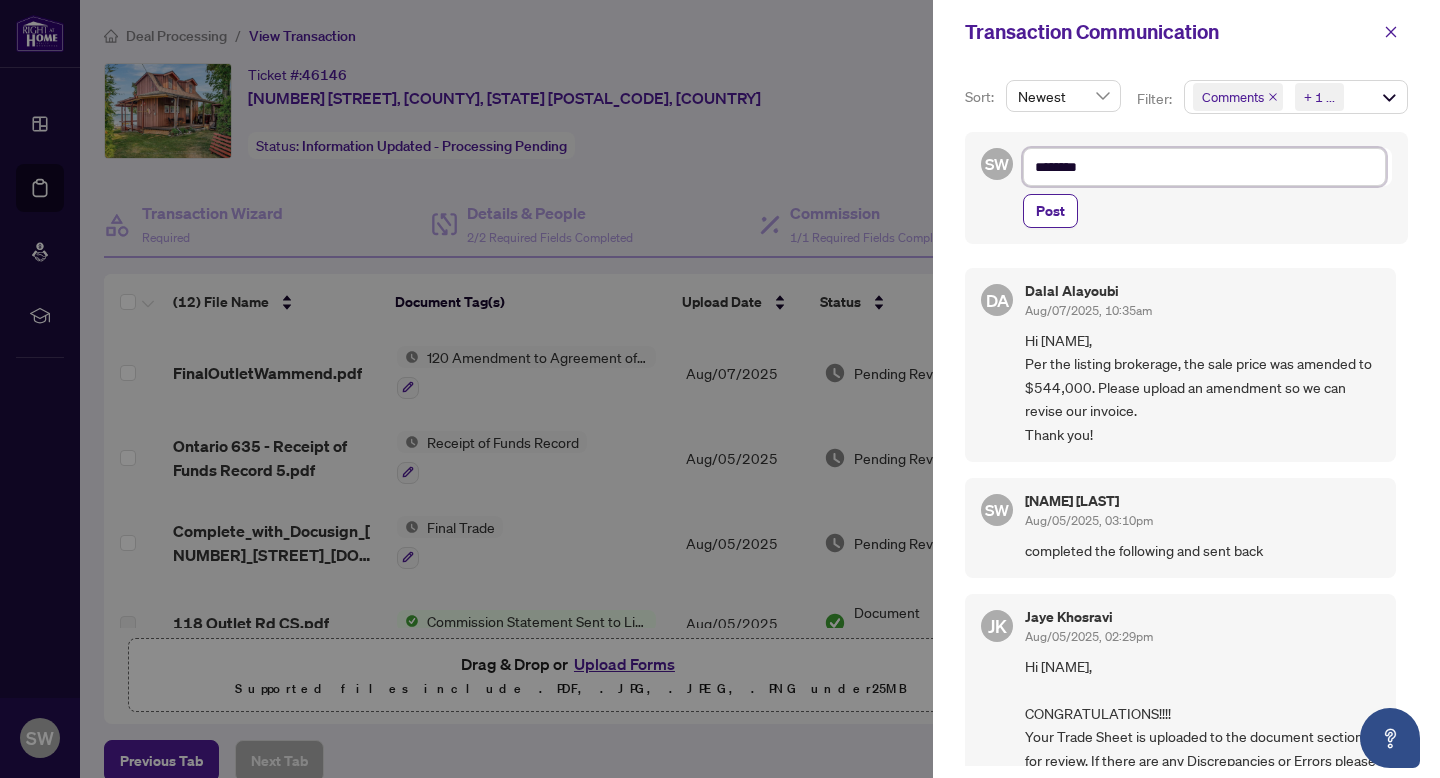 type on "*********" 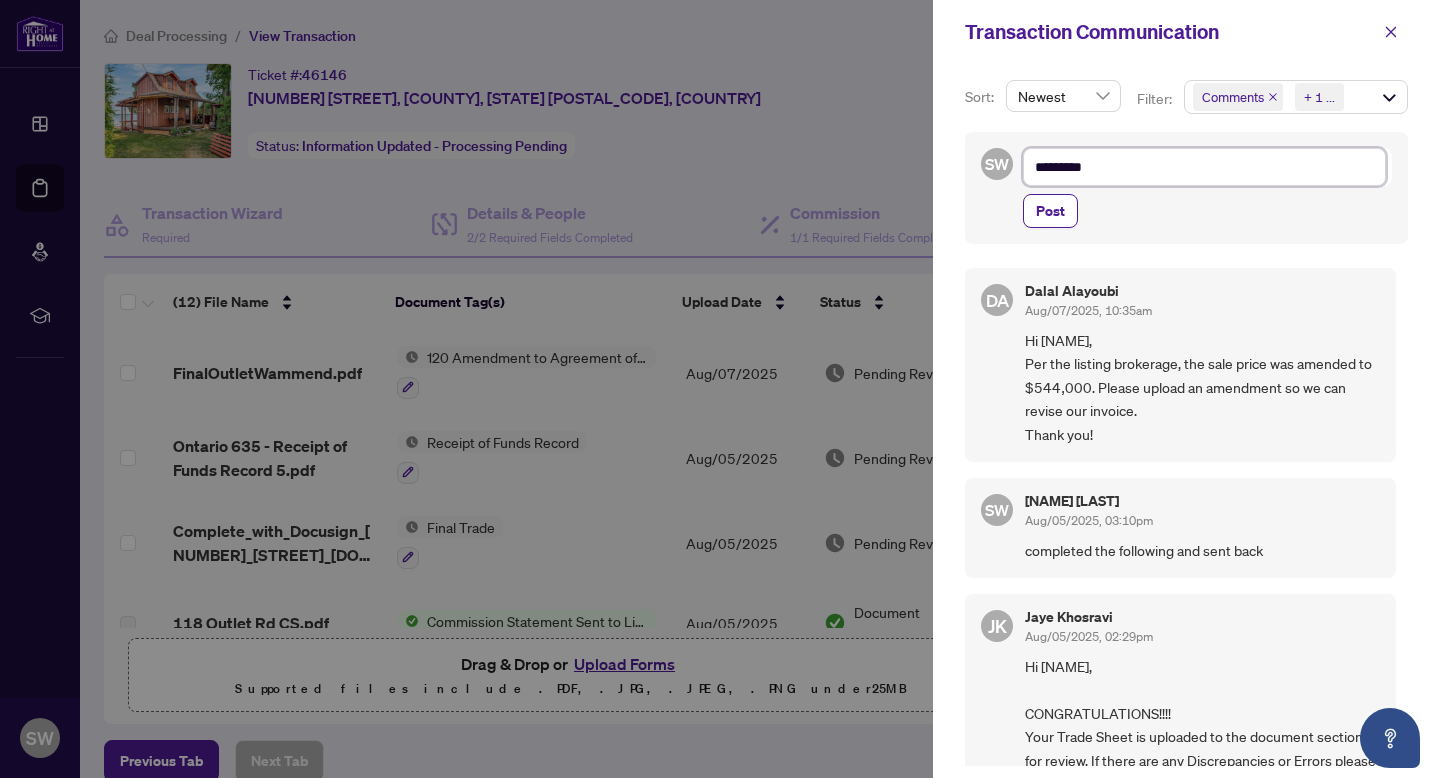 type on "*********" 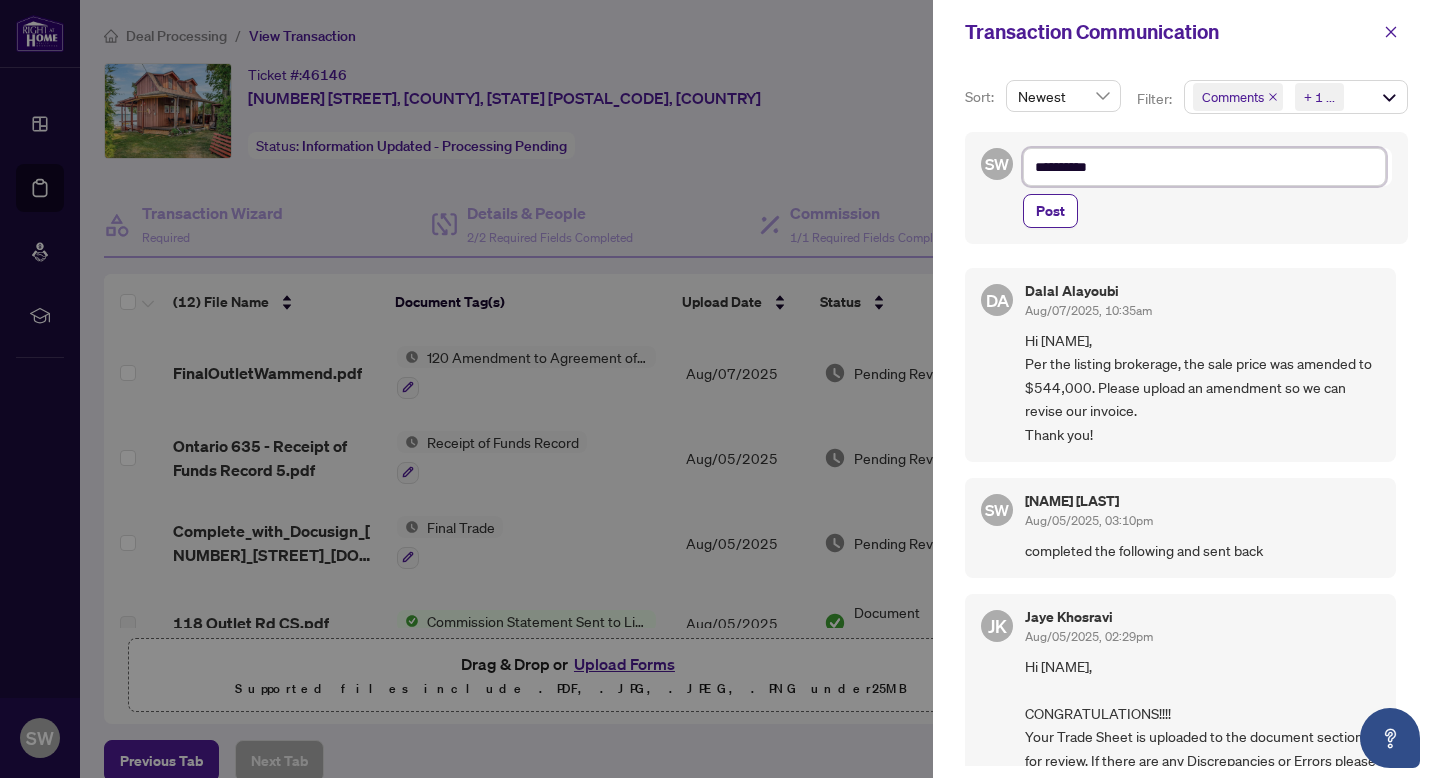 type on "**********" 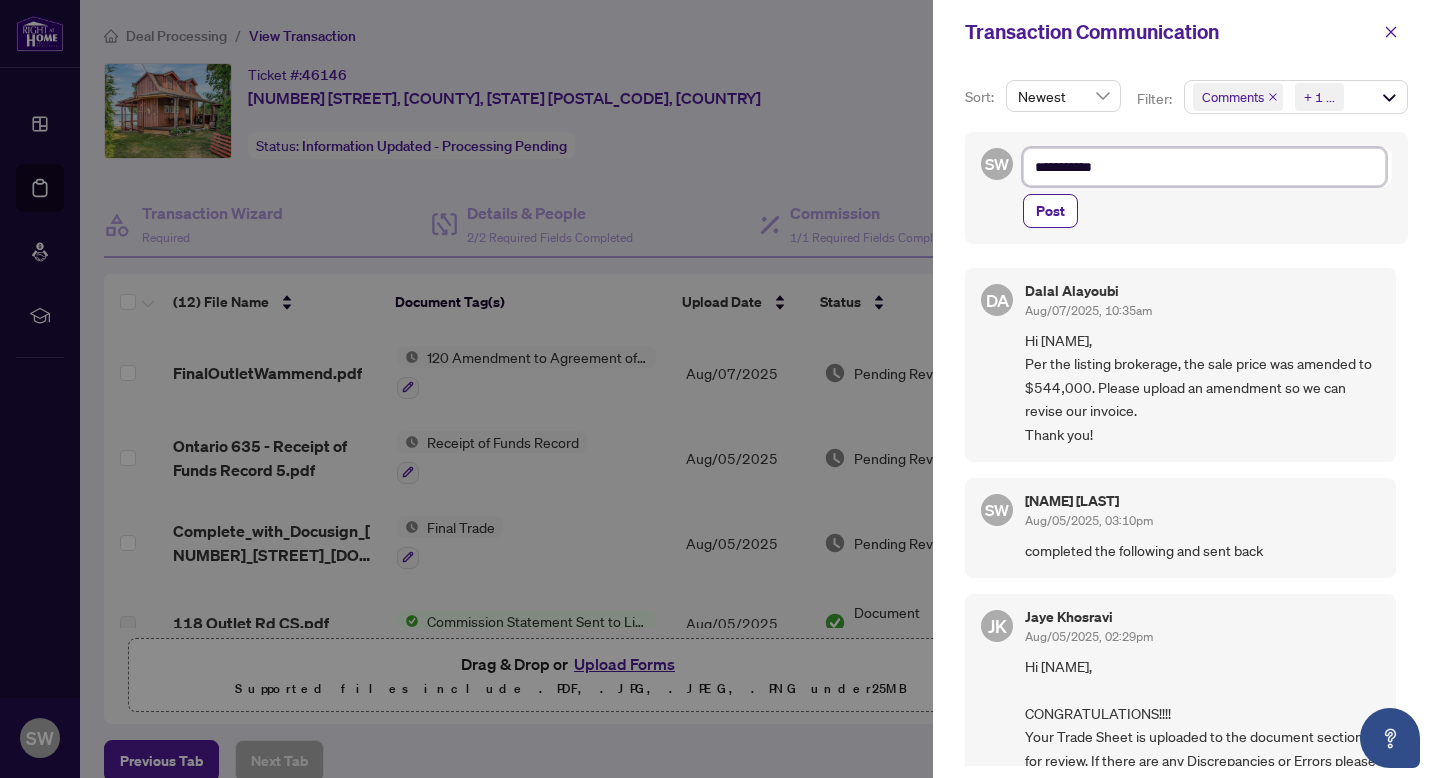 type on "**********" 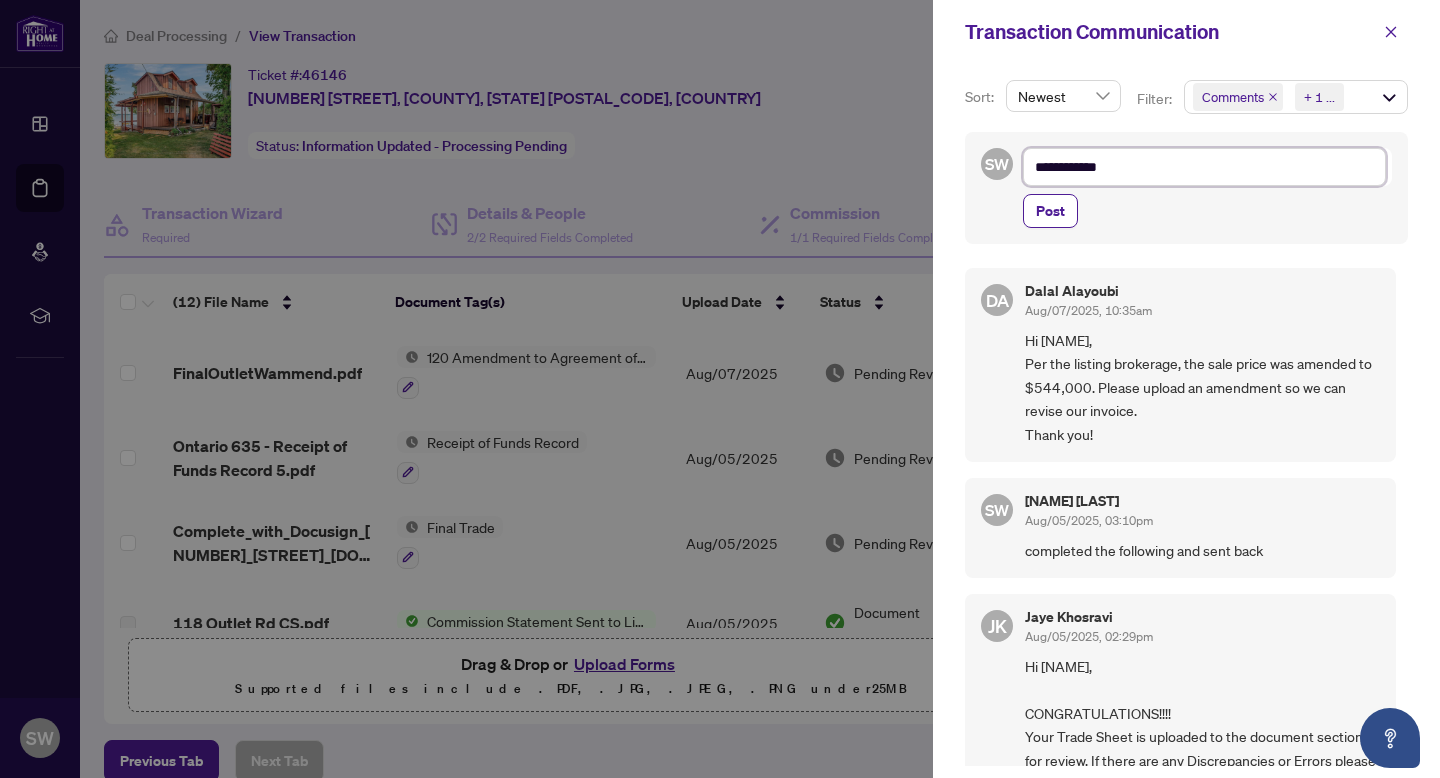type on "**********" 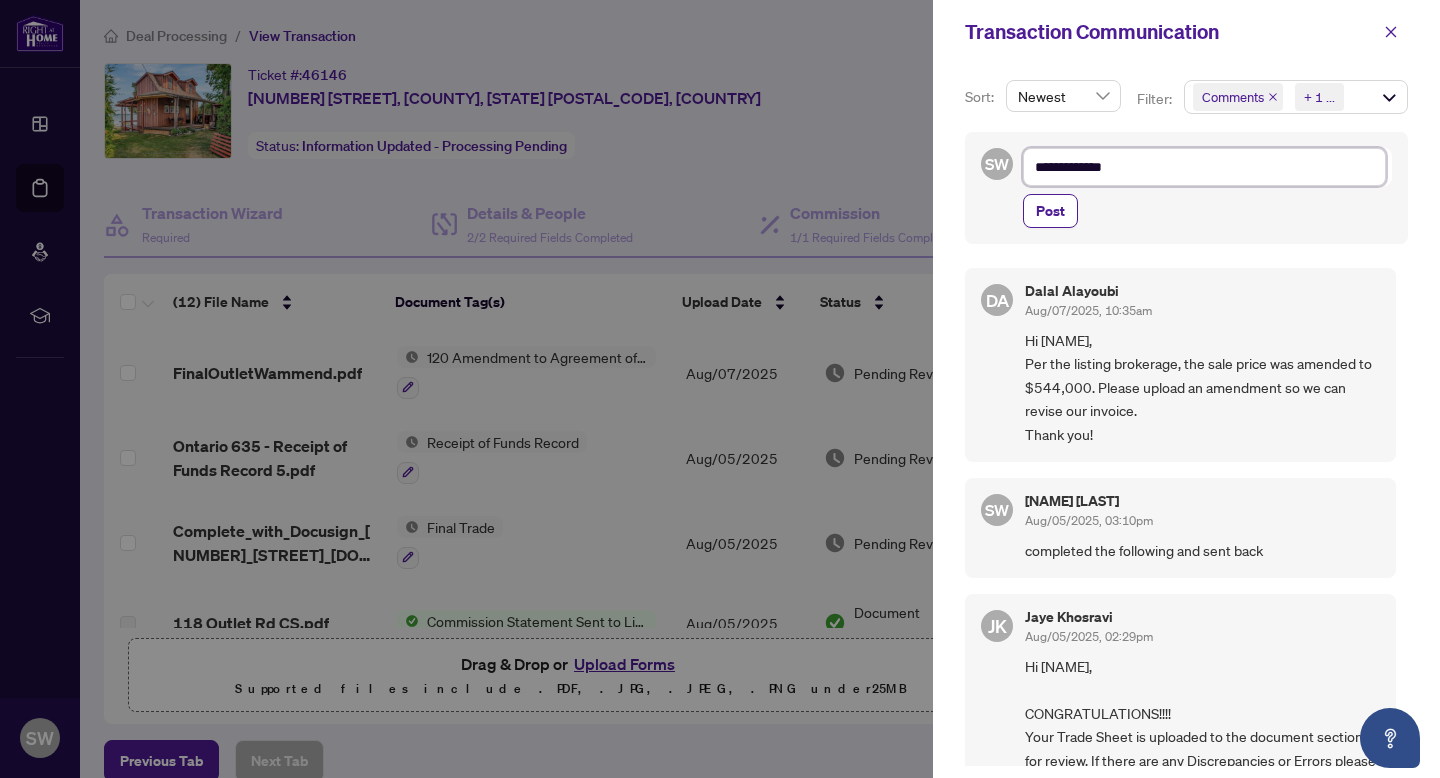 type on "**********" 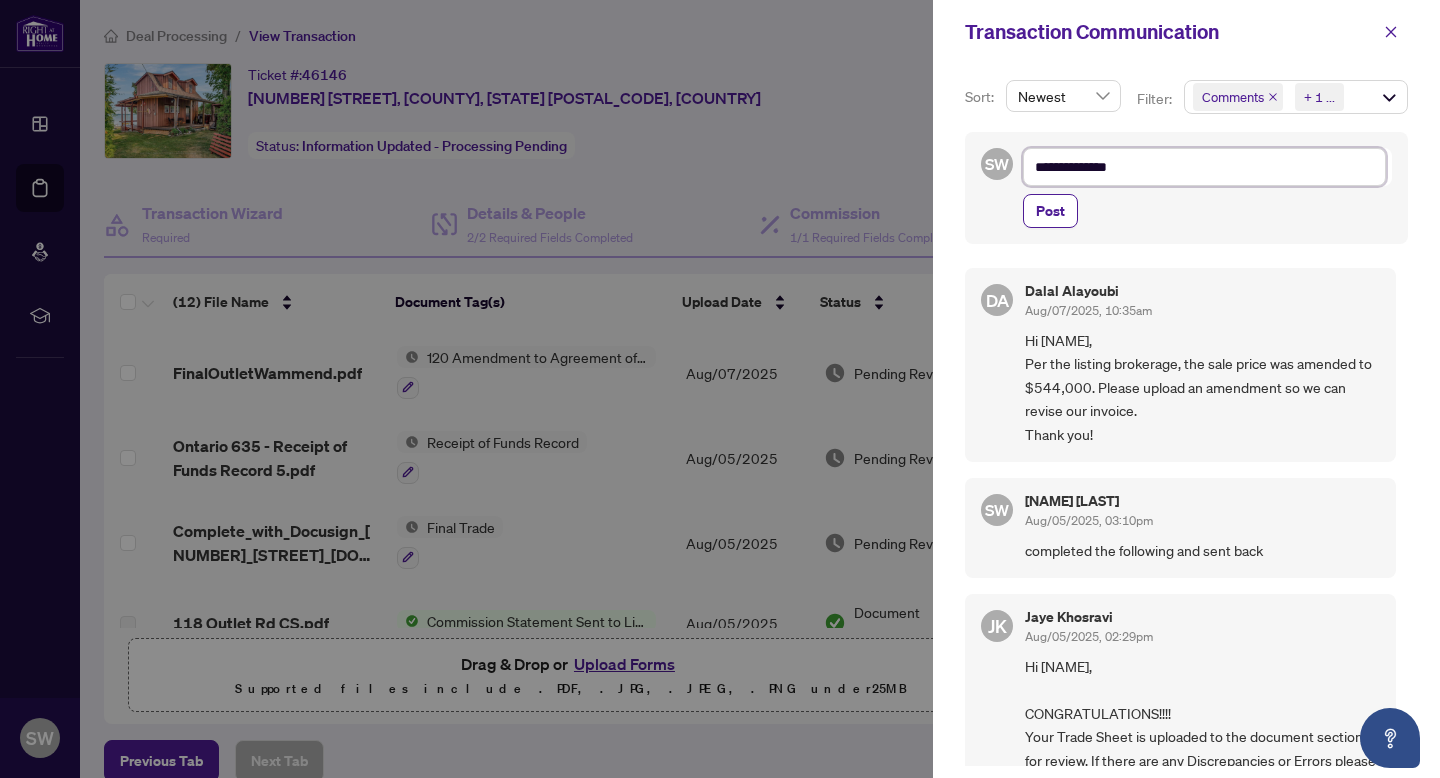 type on "**********" 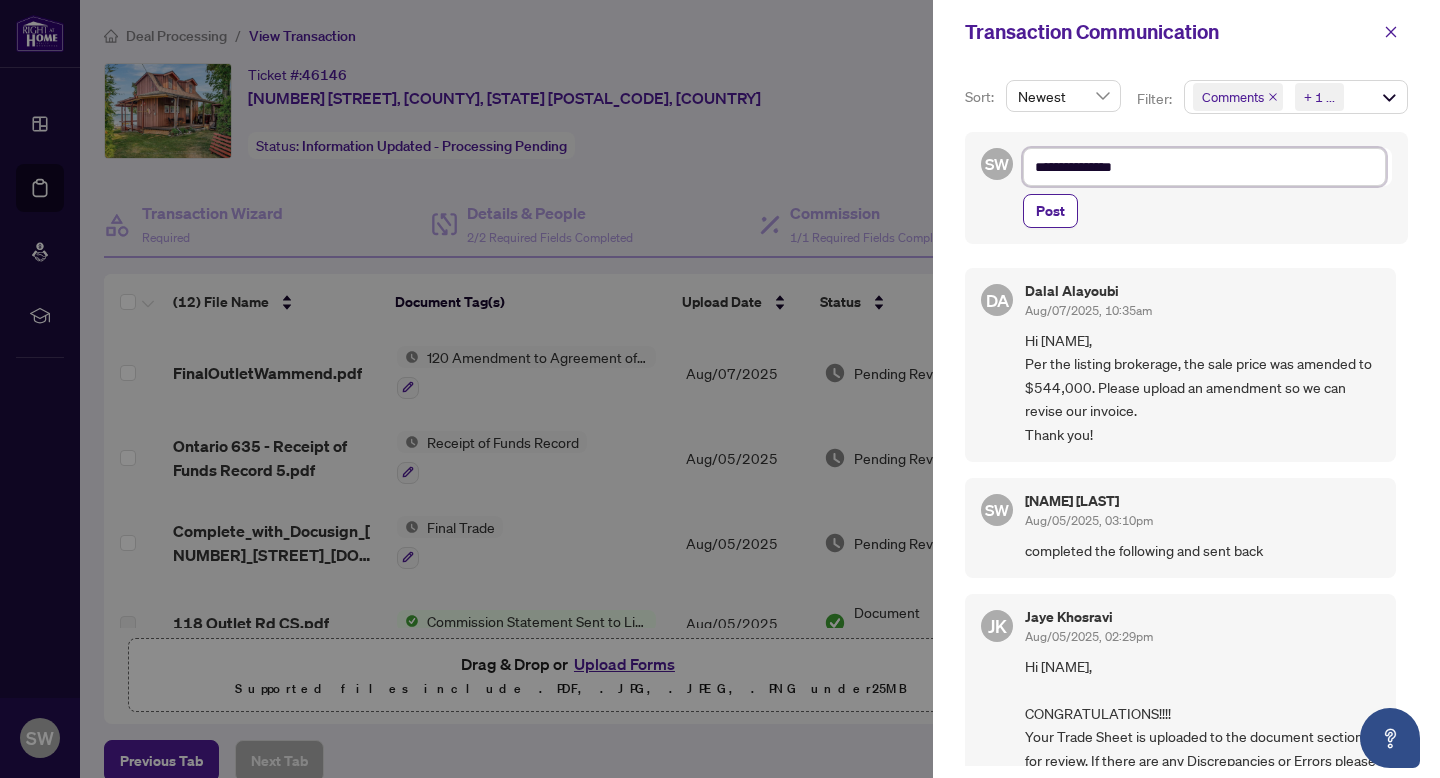 type on "**********" 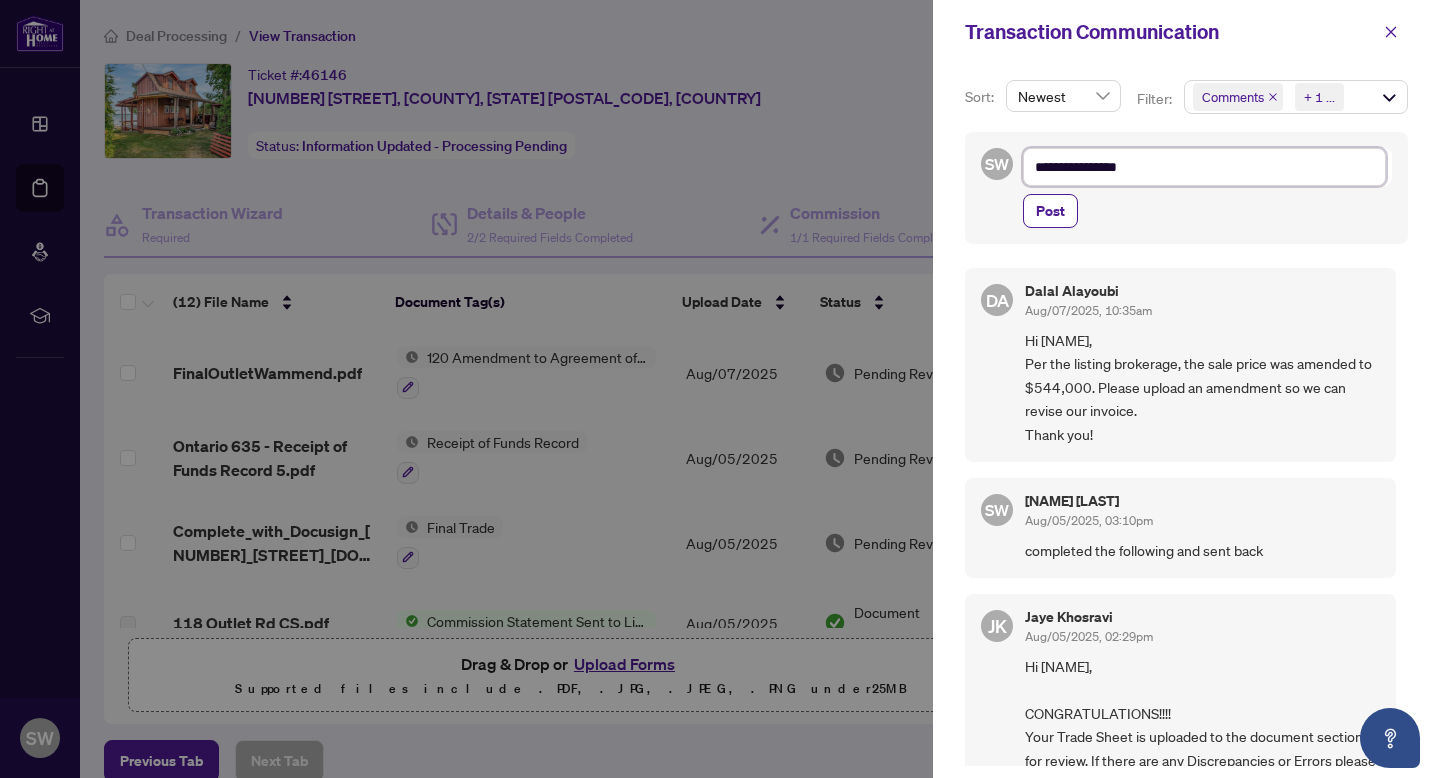 type on "**********" 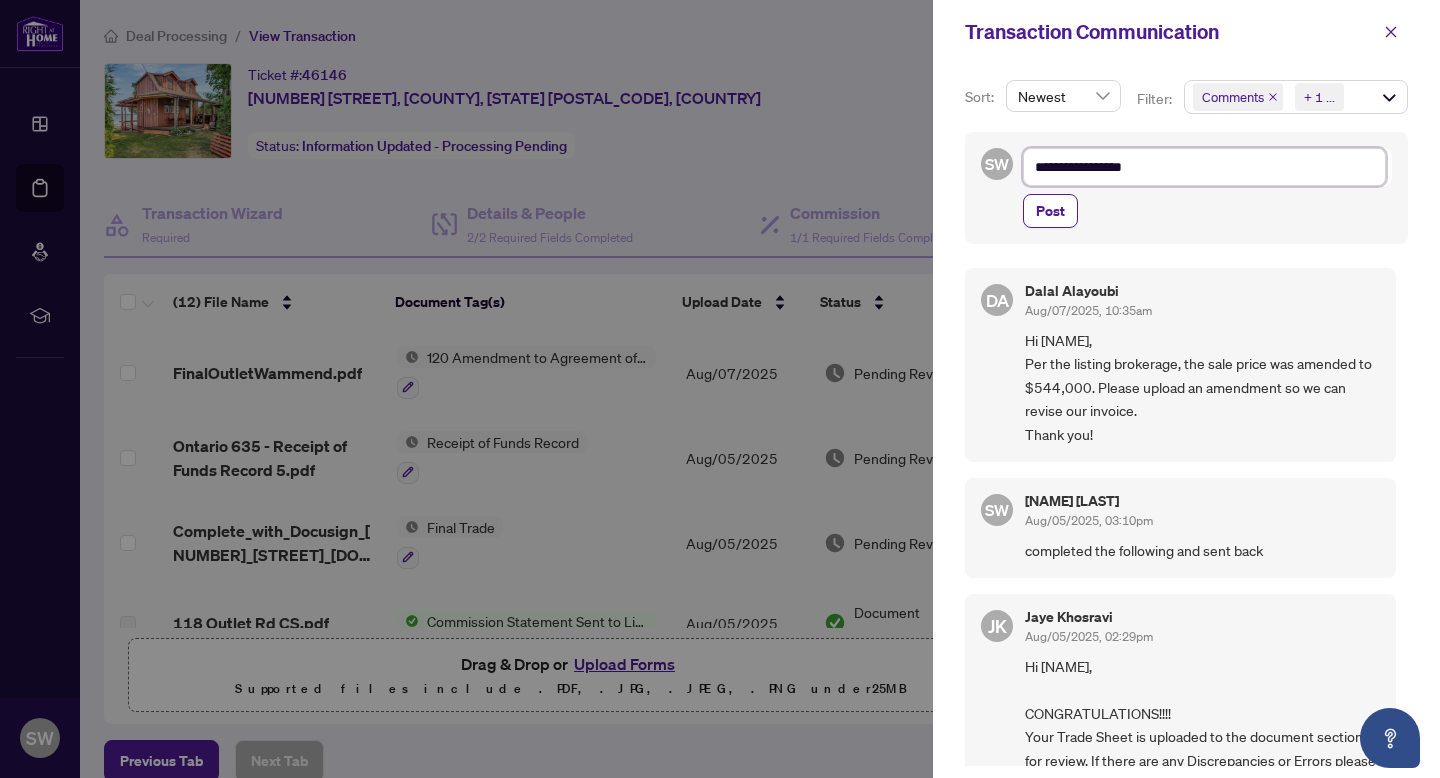 type on "**********" 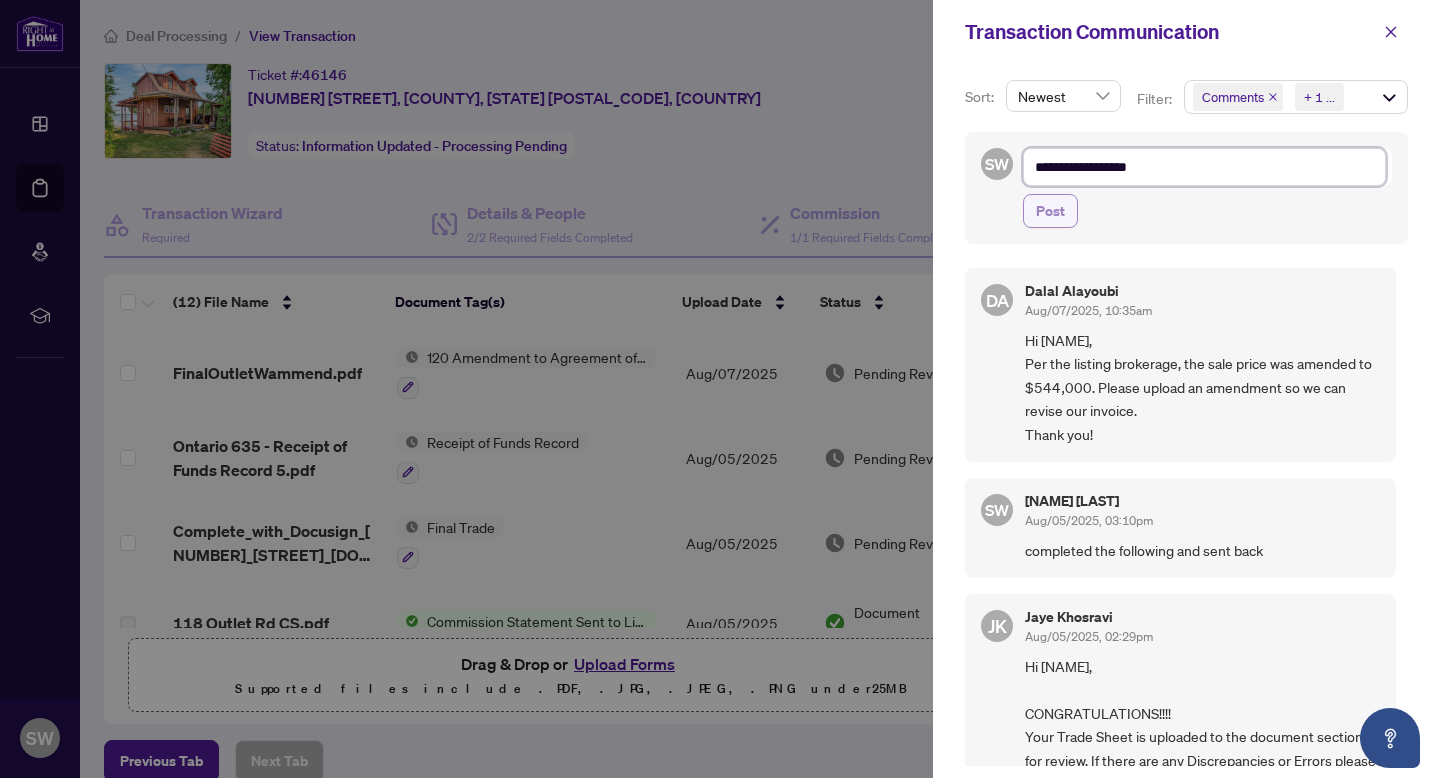 type on "**********" 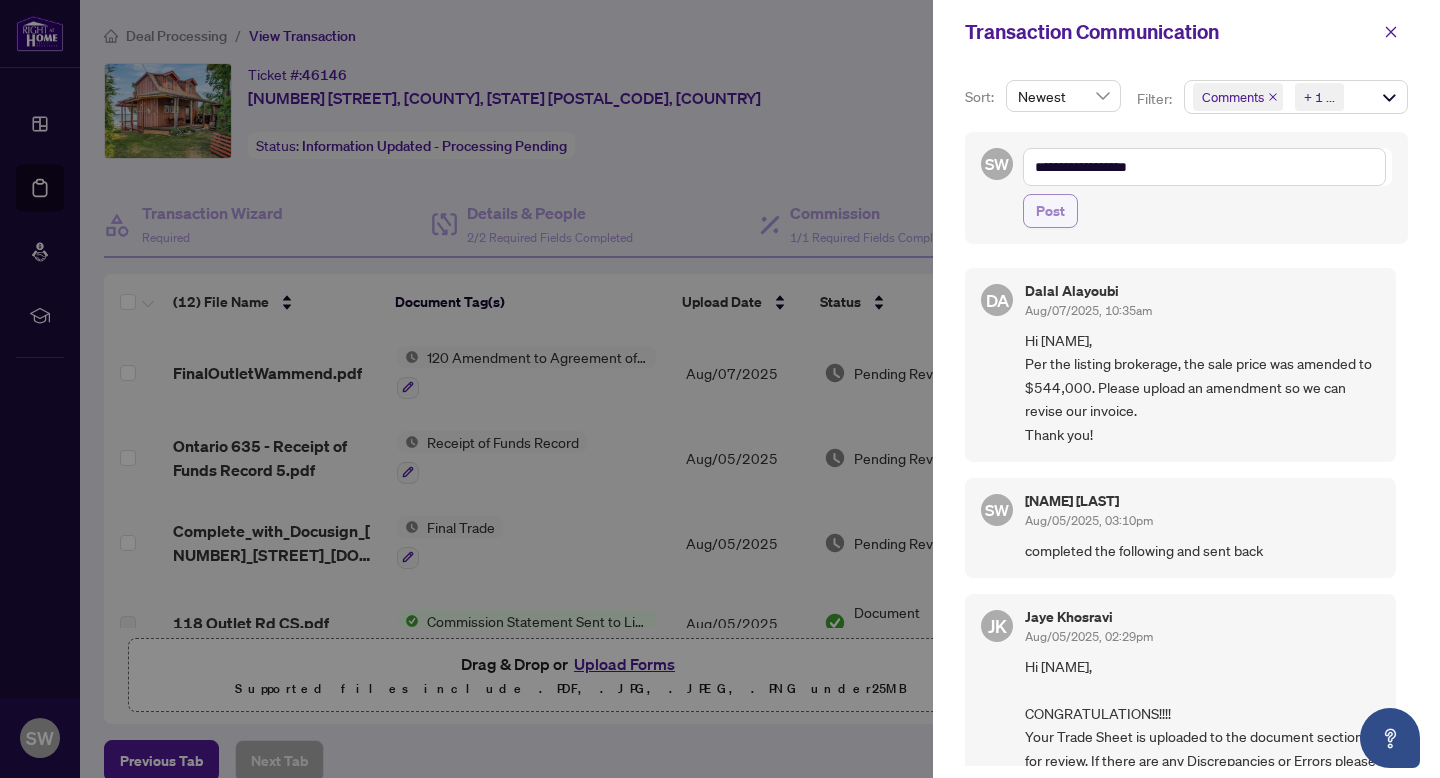 click on "Post" at bounding box center [1050, 211] 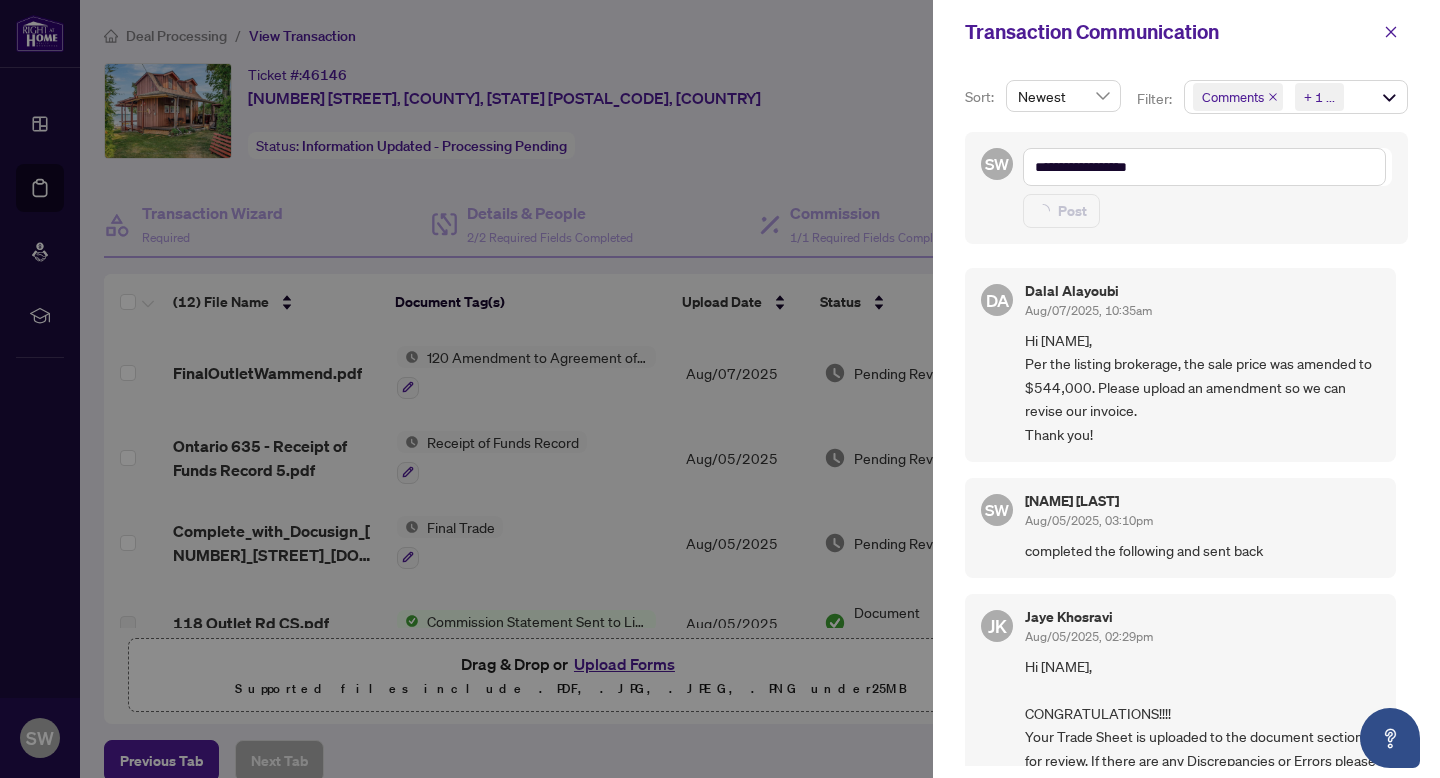 type 